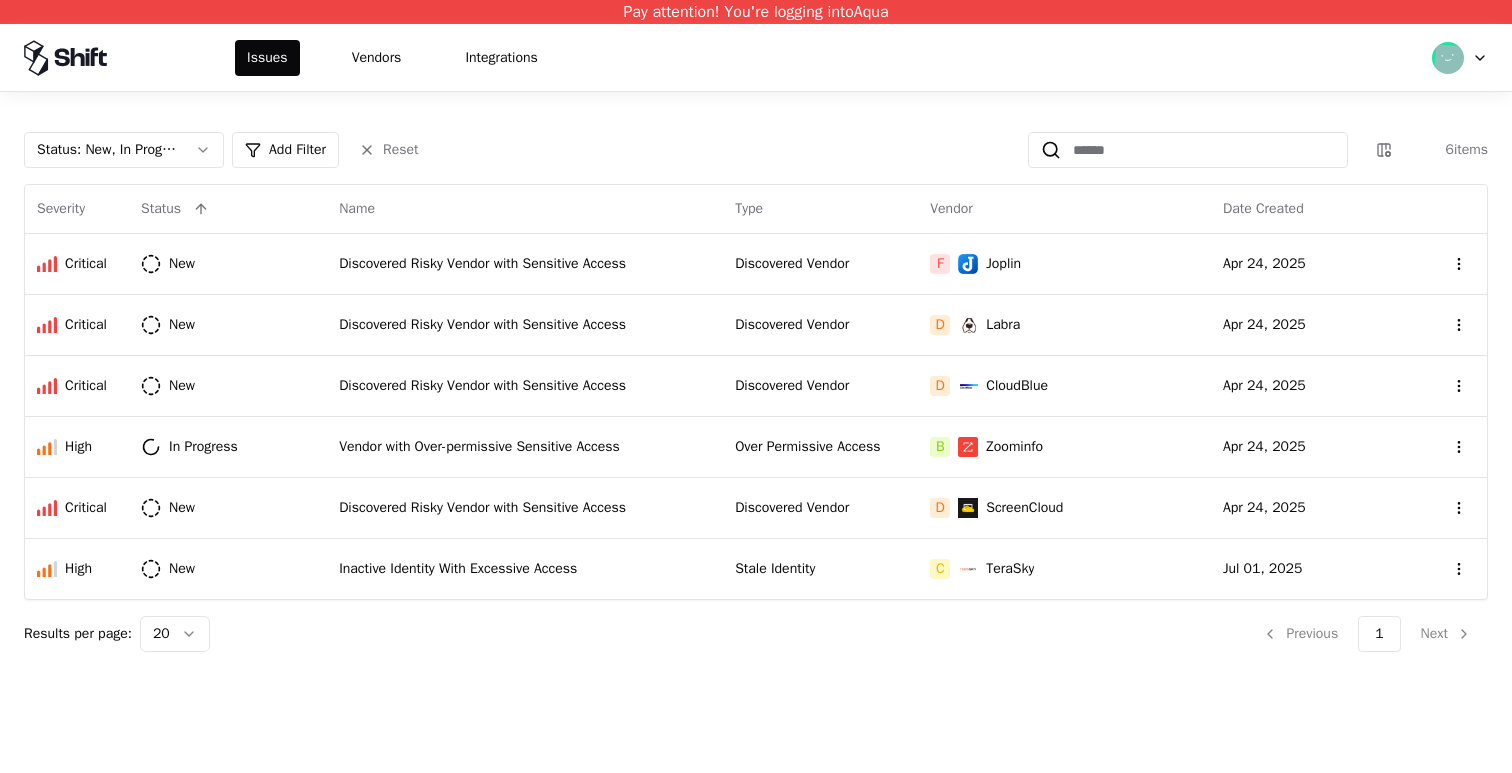 scroll, scrollTop: 0, scrollLeft: 0, axis: both 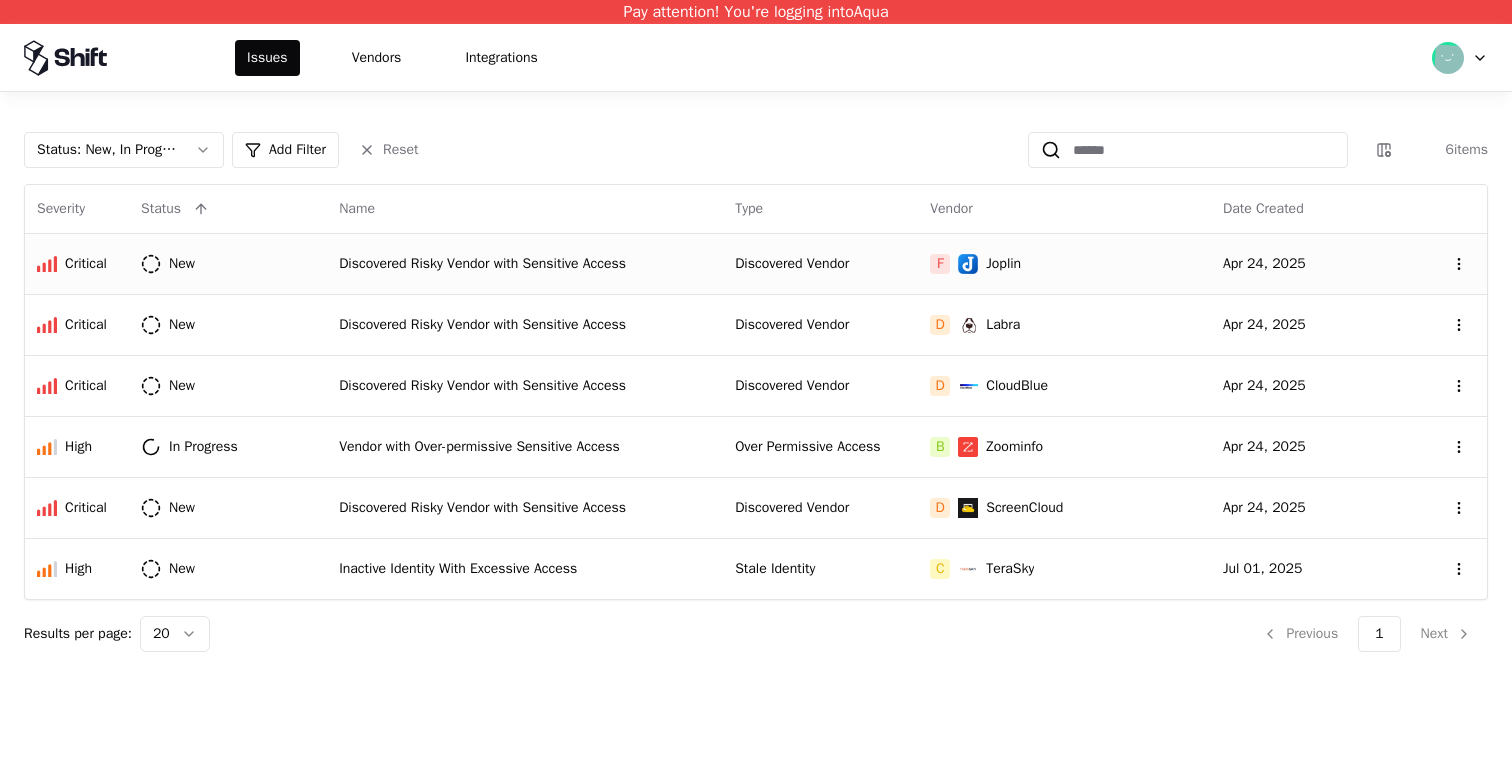click on "Discovered Risky Vendor with Sensitive Access" 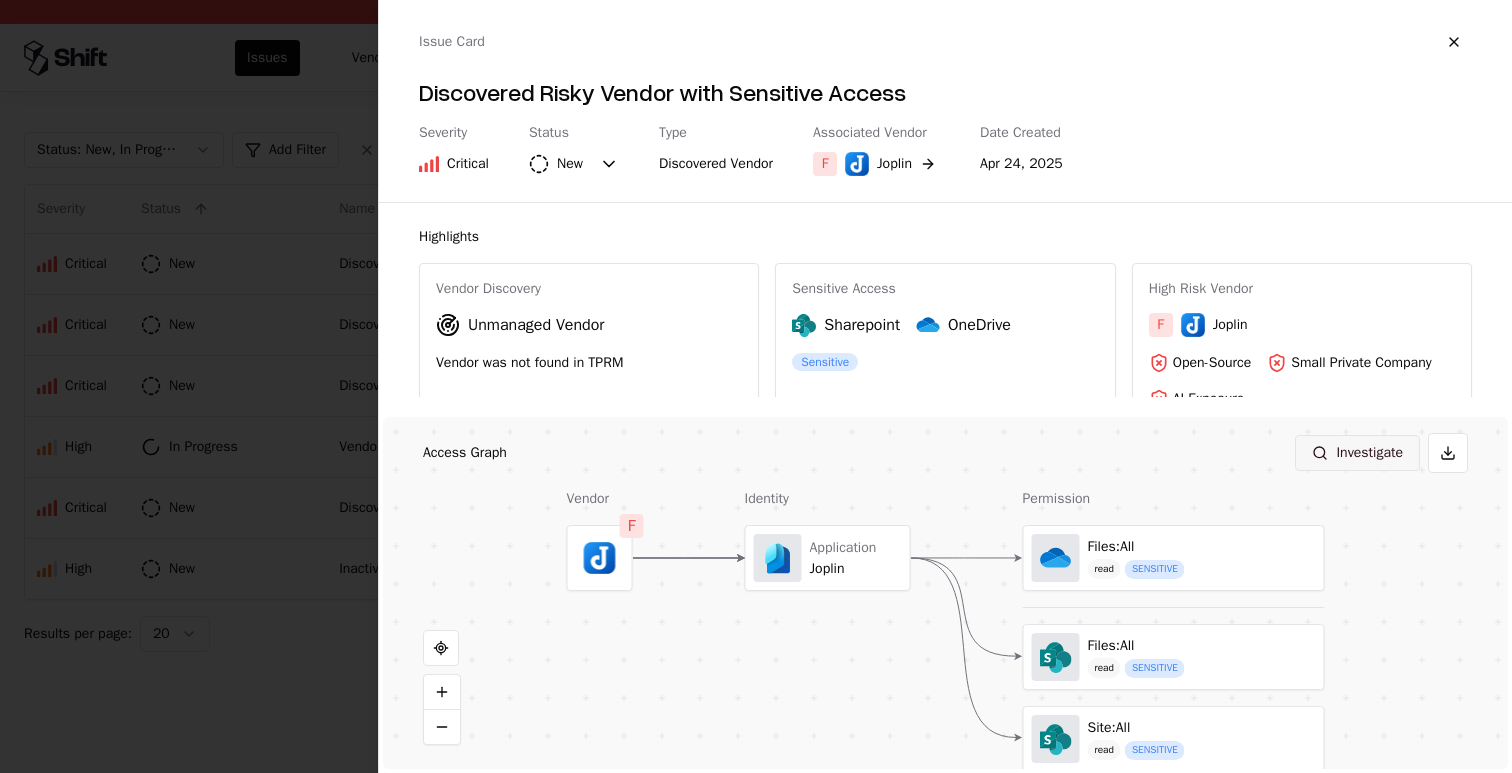 click on "Investigate" at bounding box center (1357, 453) 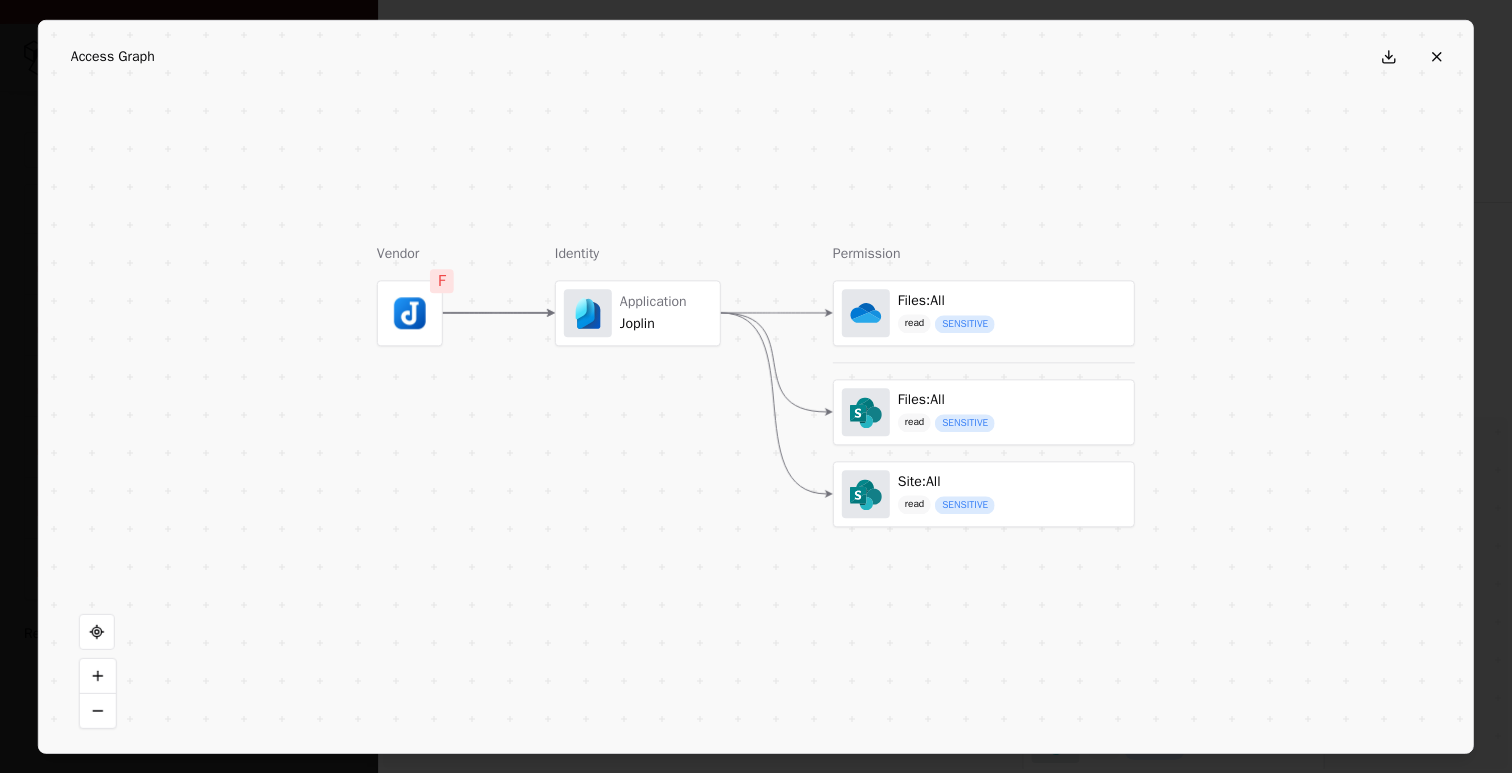 click on "Files:All read SENSITIVE" at bounding box center (984, 313) 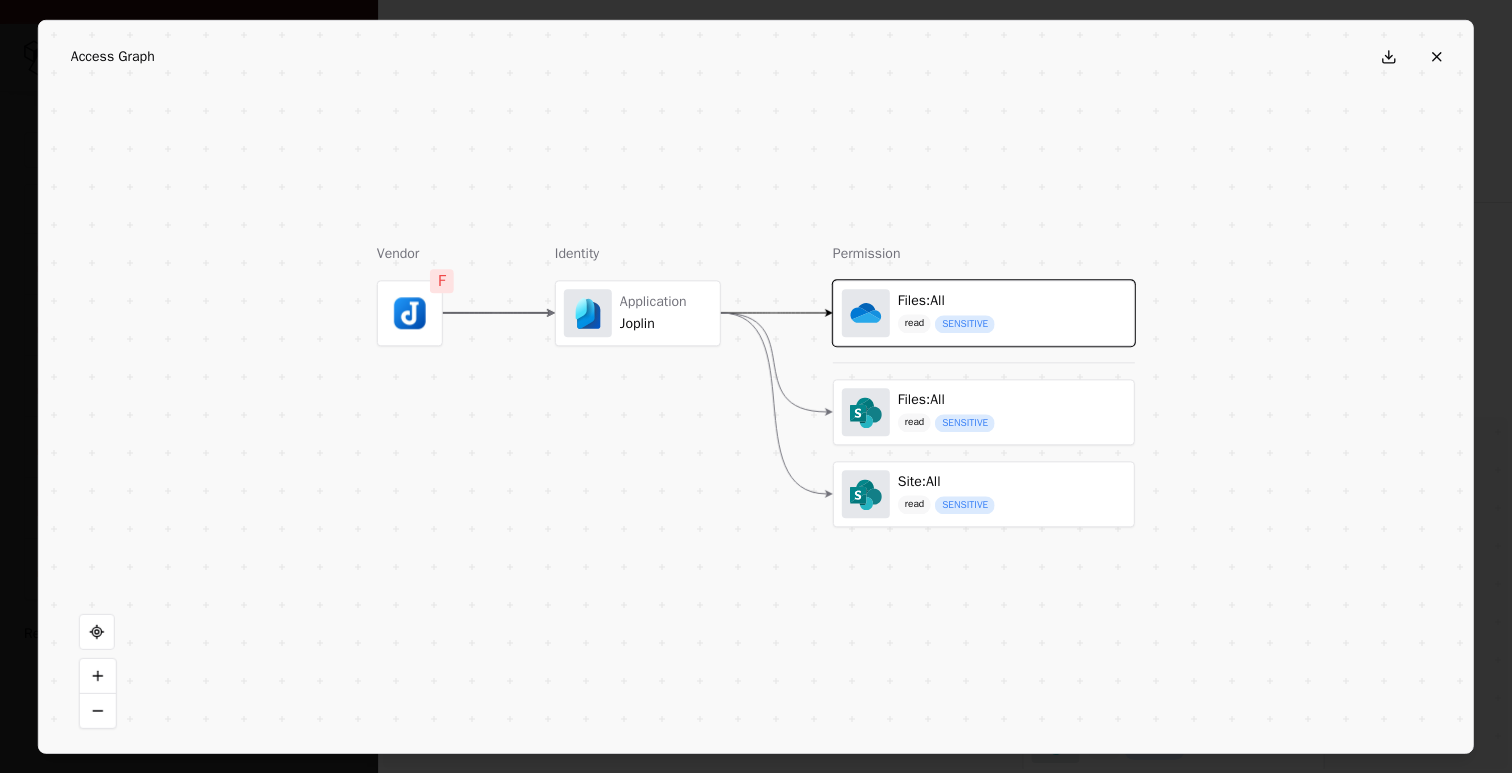 click on "Access Graph" at bounding box center (756, 56) 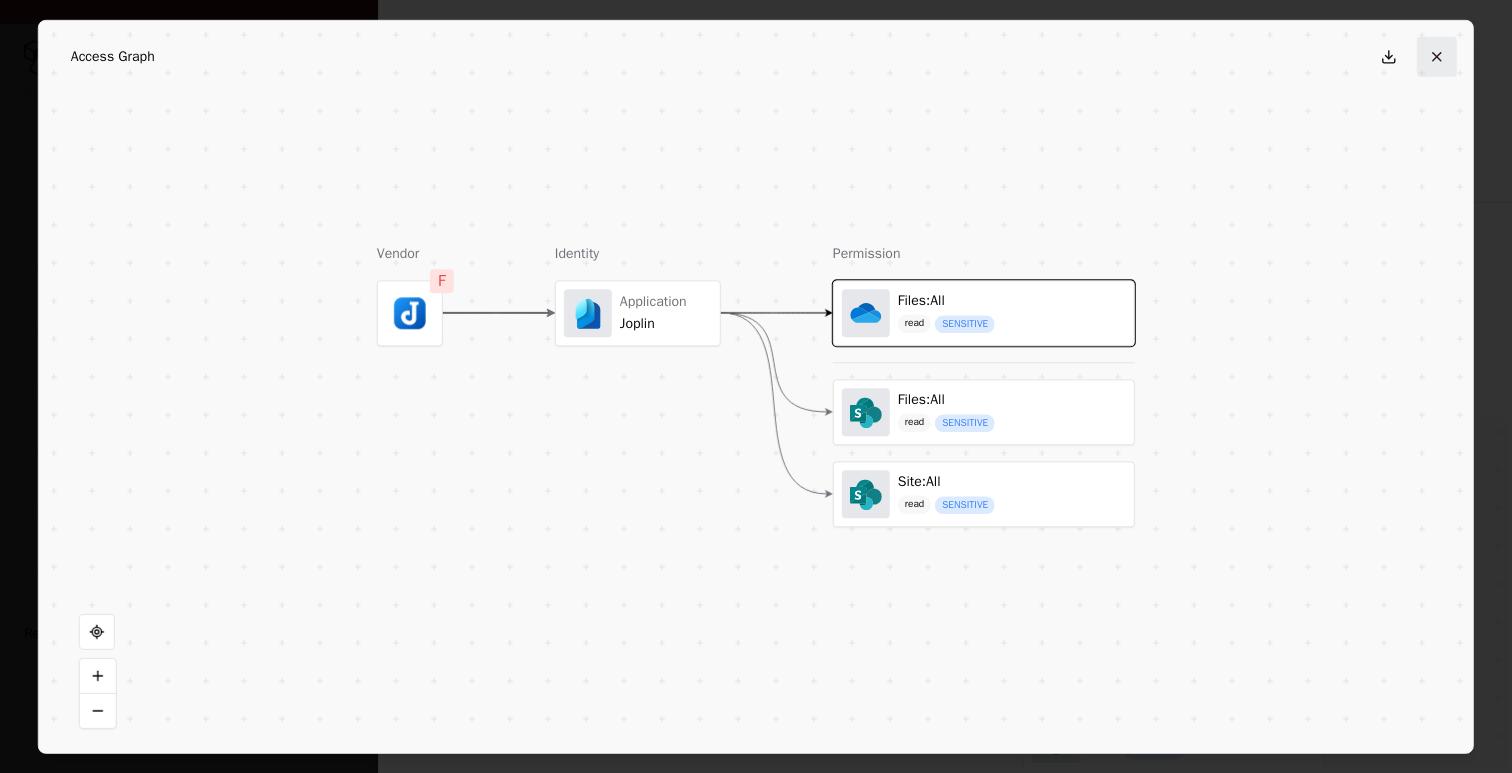 click at bounding box center [1437, 56] 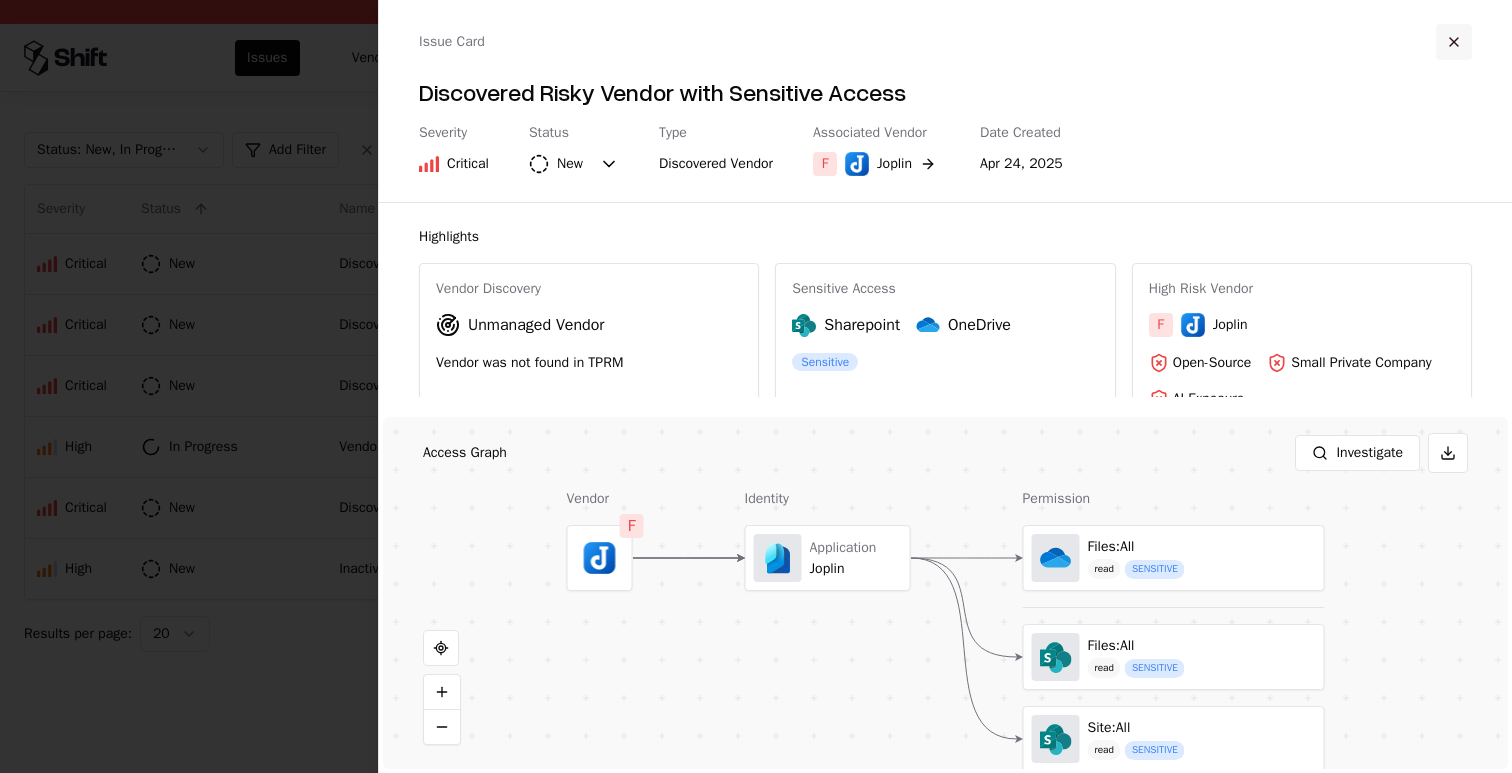 click at bounding box center [1454, 42] 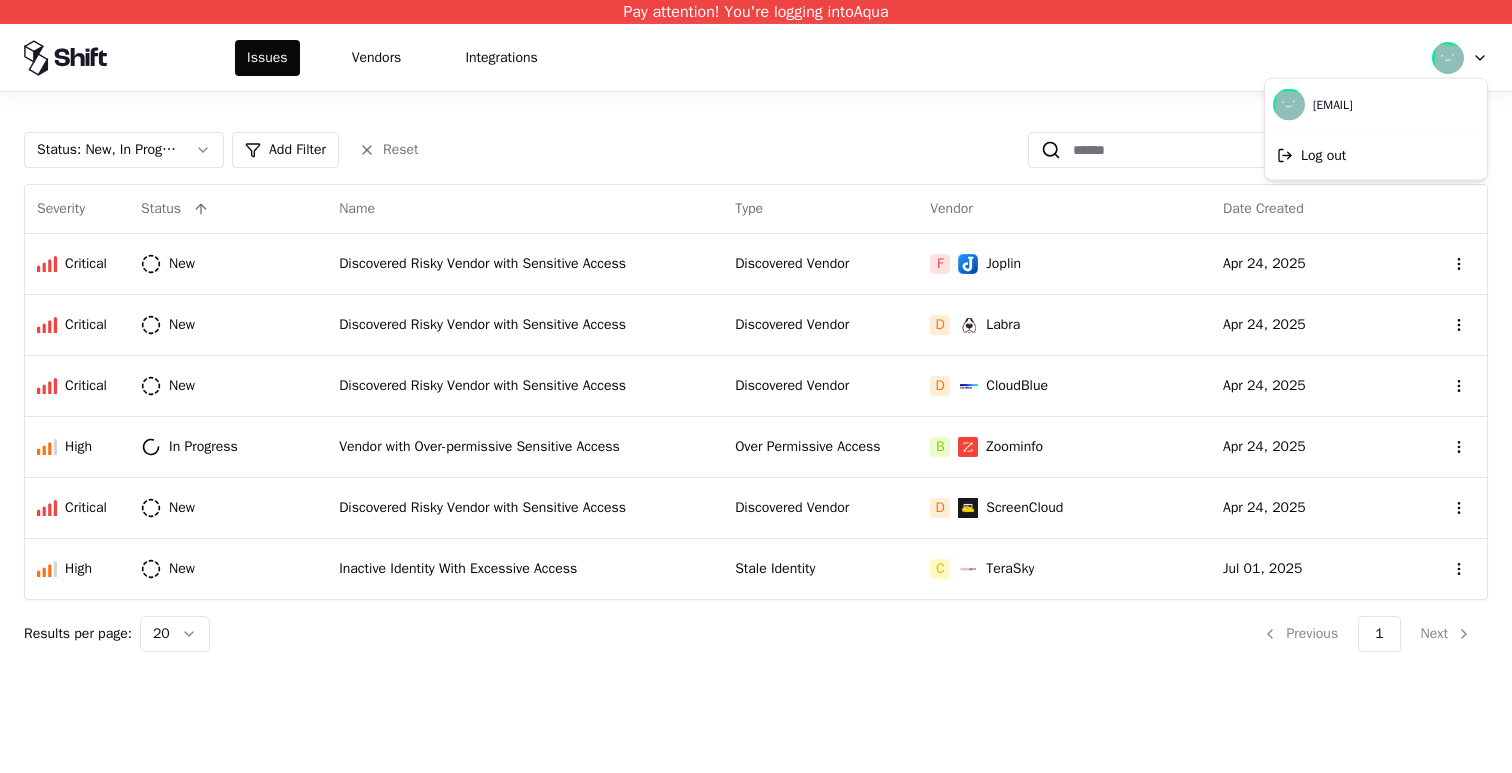 click on "Pay attention! You're logging into  Aqua Issues Vendors Integrations Status :   New, In Progress Add Filter Reset   6  items Severity Status Name Type Vendor Date Created Critical New Discovered Risky Vendor with Sensitive Access Discovered Vendor F Joplin Apr 24, 2025 Critical New Discovered Risky Vendor with Sensitive Access Discovered Vendor D Labra Apr 24, 2025 Critical New Discovered Risky Vendor with Sensitive Access Discovered Vendor D CloudBlue Apr 24, 2025 High In Progress Vendor with Over-permissive Sensitive Access Over Permissive Access B Zoominfo Apr 24, 2025 Critical New Discovered Risky Vendor with Sensitive Access Discovered Vendor D ScreenCloud Apr 24, 2025 High New Inactive Identity With Excessive Access Stale Identity C TeraSky Jul 01, 2025 Results per page: 20 Previous 1 Next
romy@shift.security Log out" at bounding box center [756, 386] 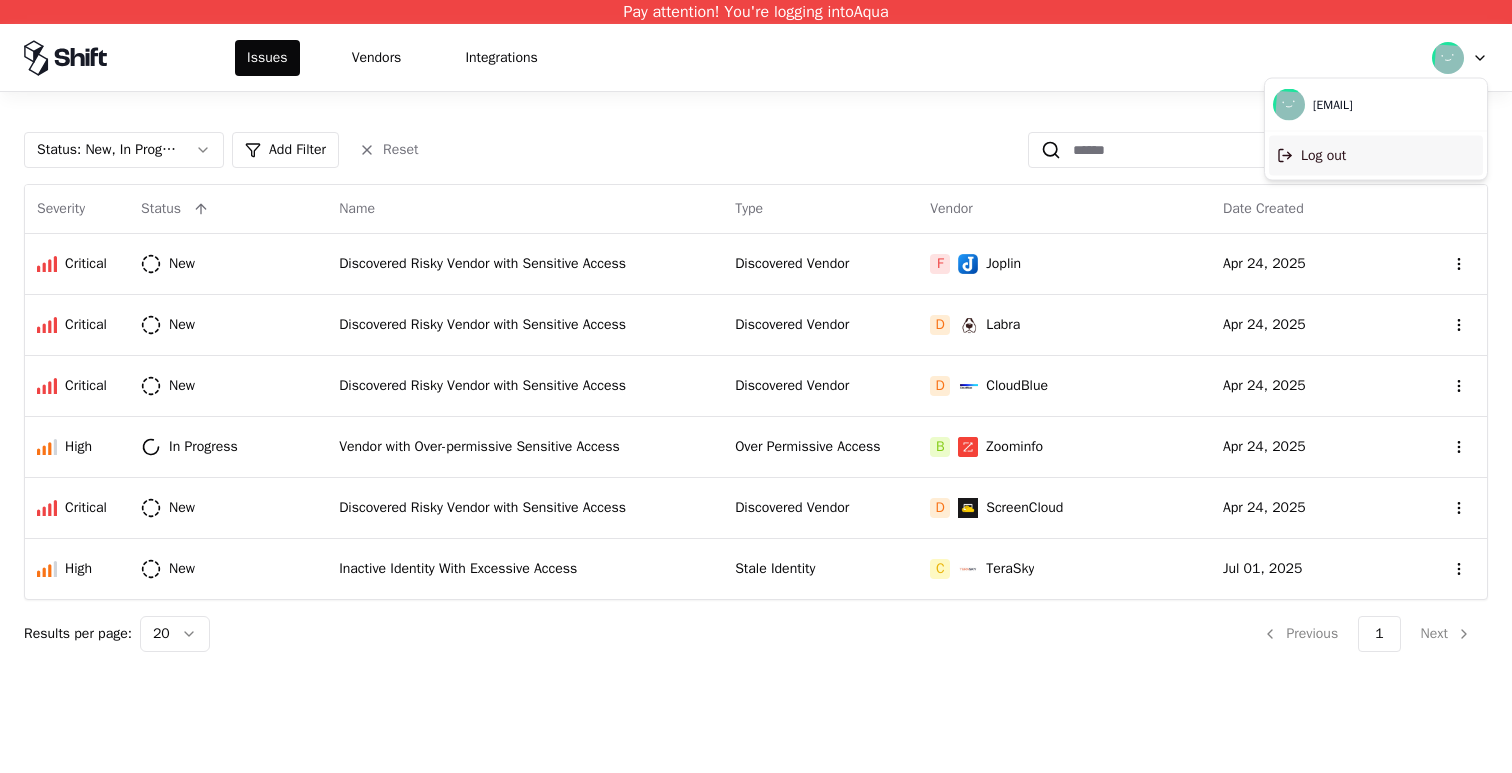 click on "Log out" at bounding box center (1376, 156) 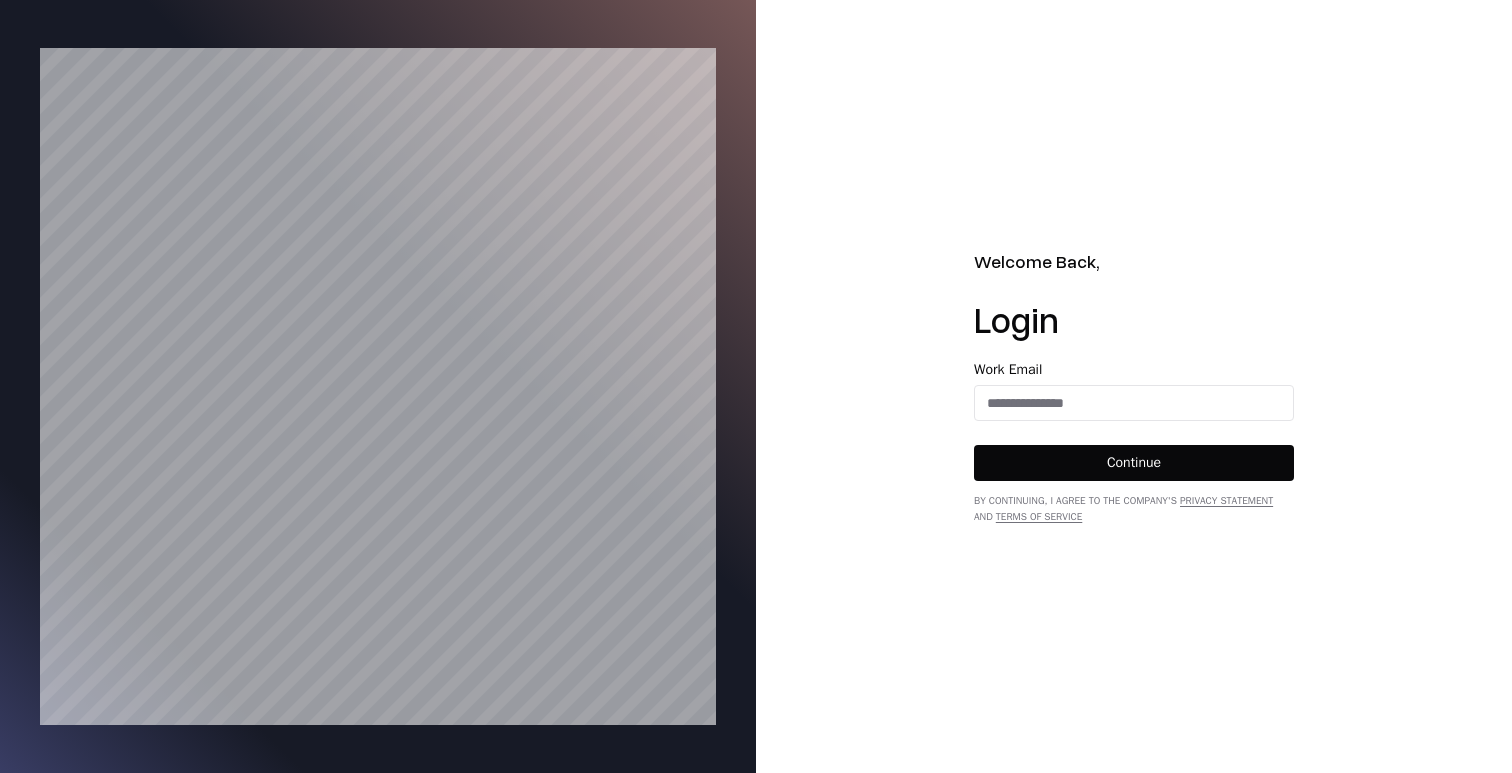 click on "Work Email Continue" 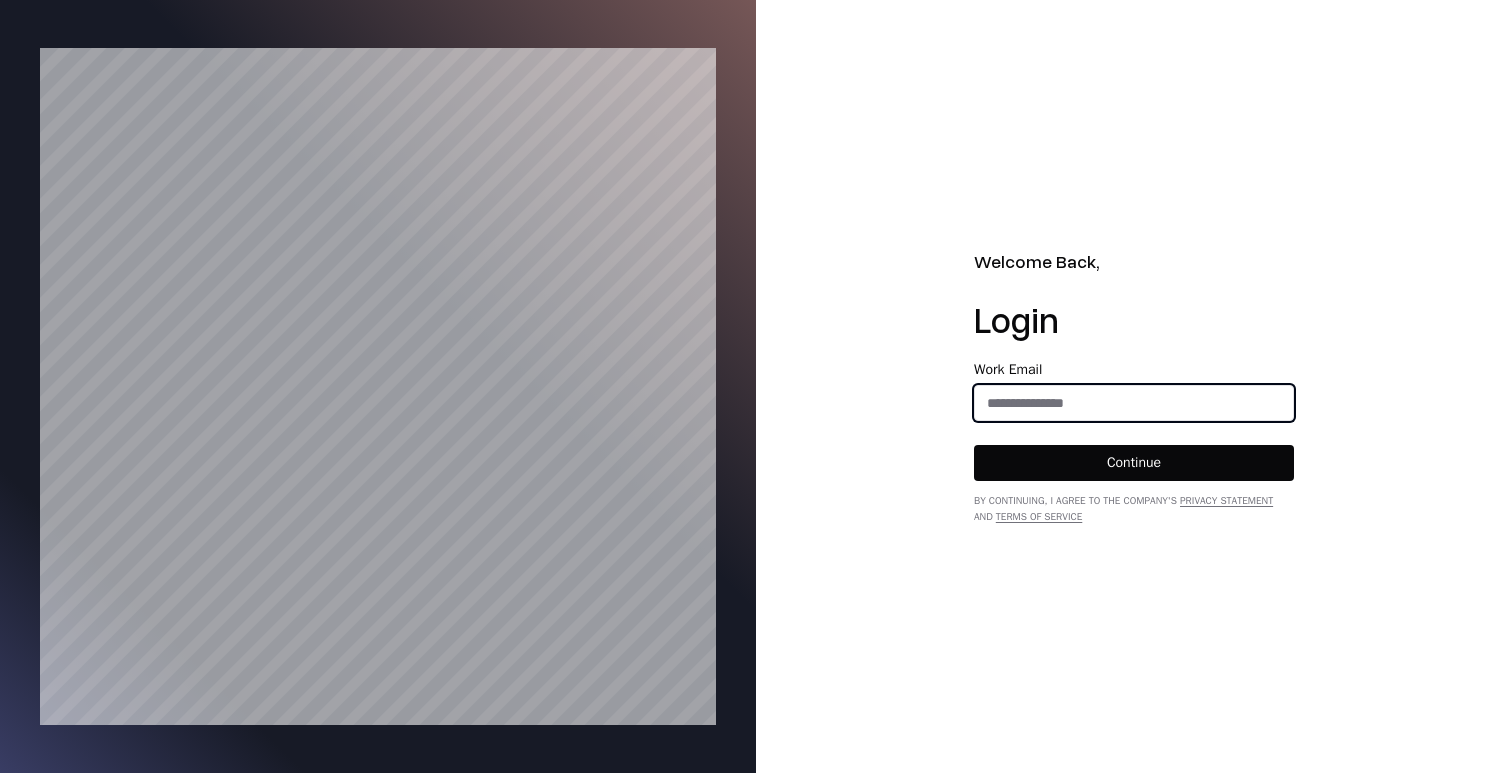 click 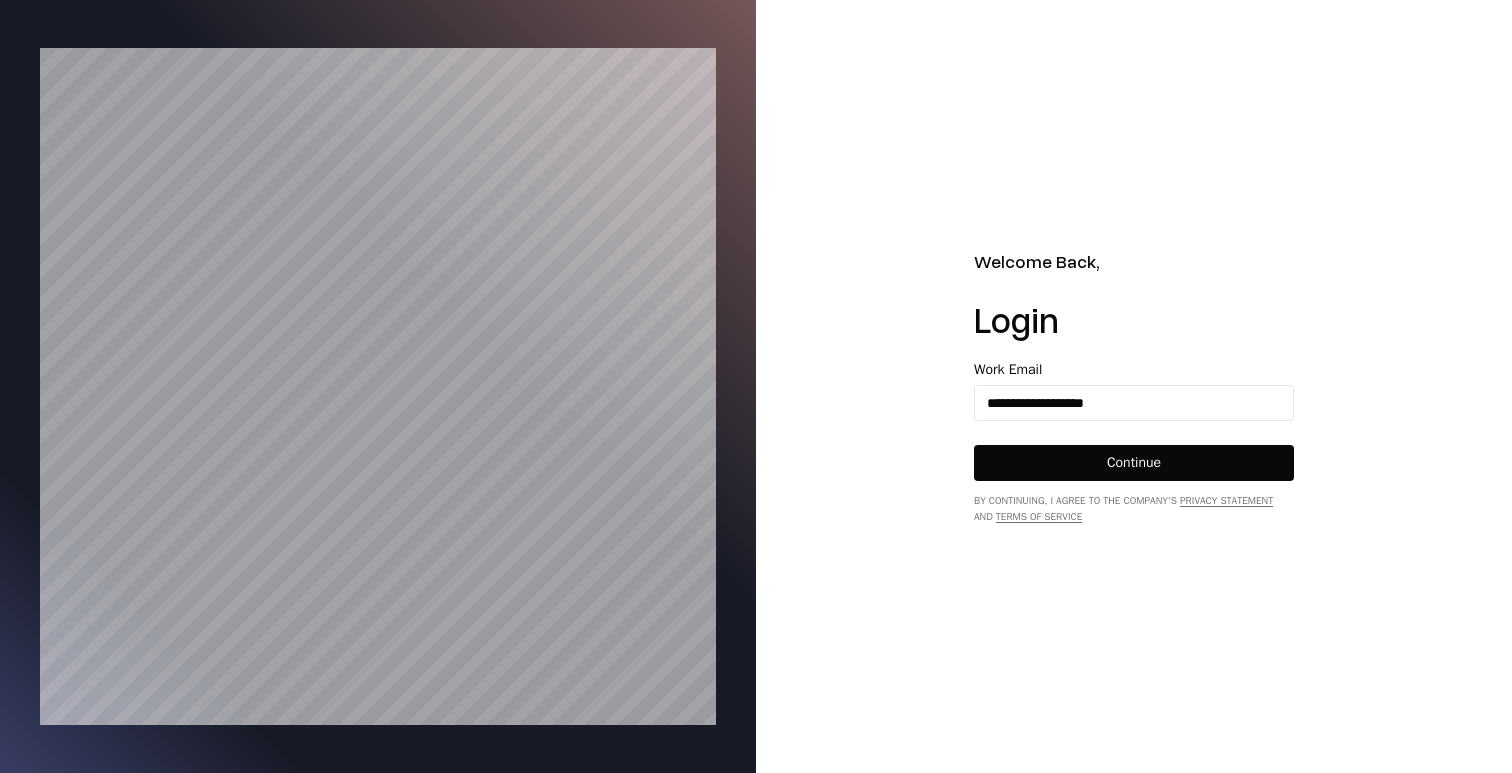 click on "**********" 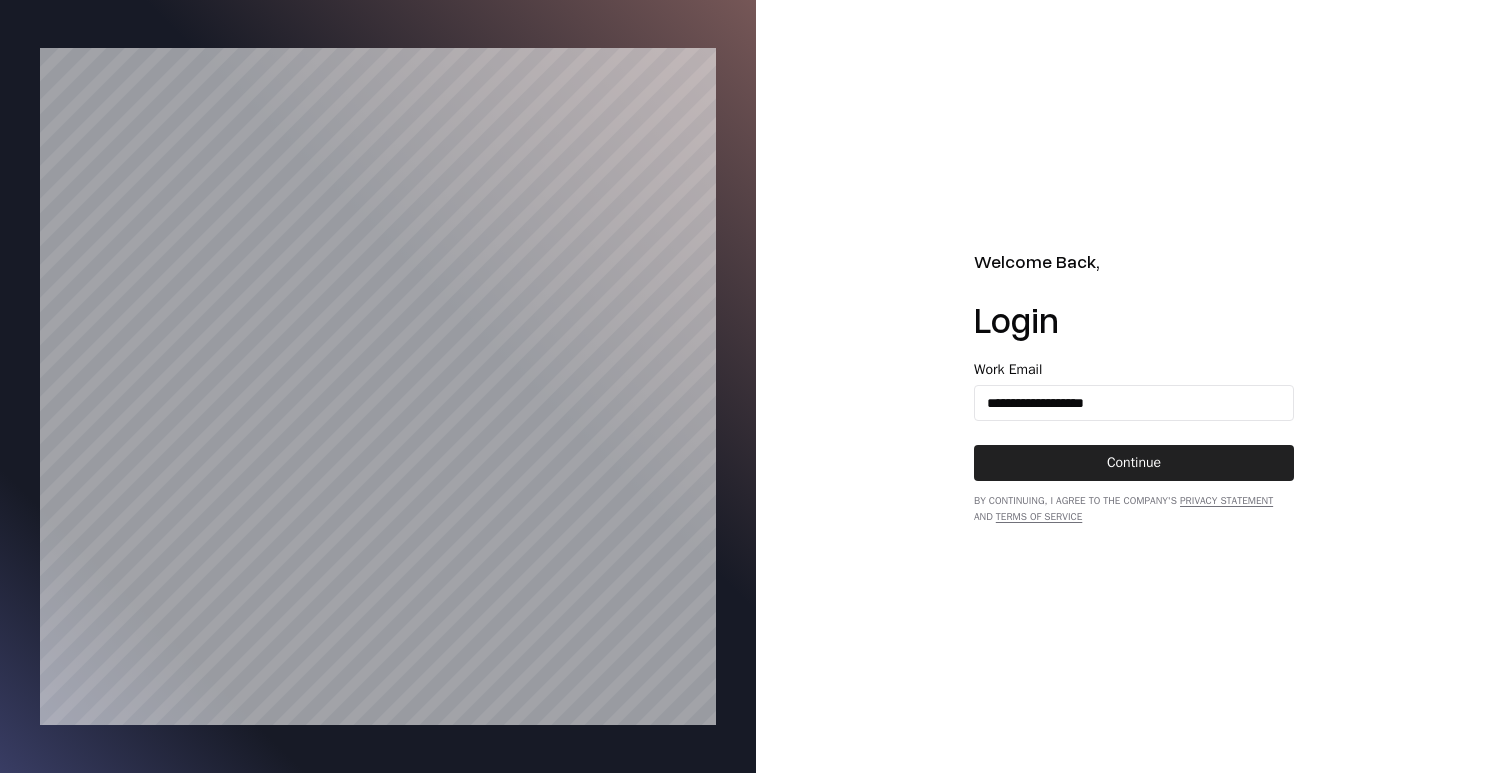 click on "Continue" 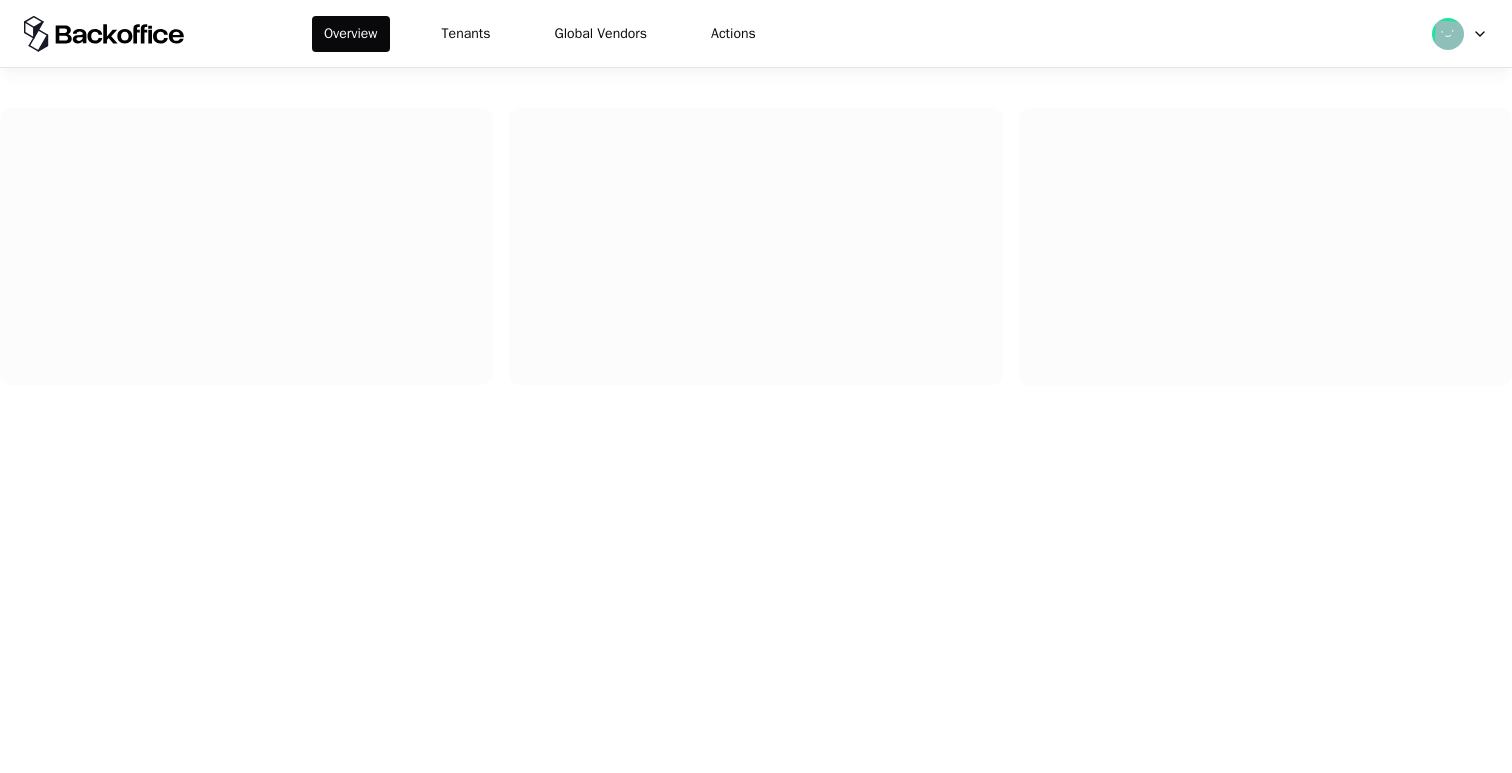 scroll, scrollTop: 0, scrollLeft: 0, axis: both 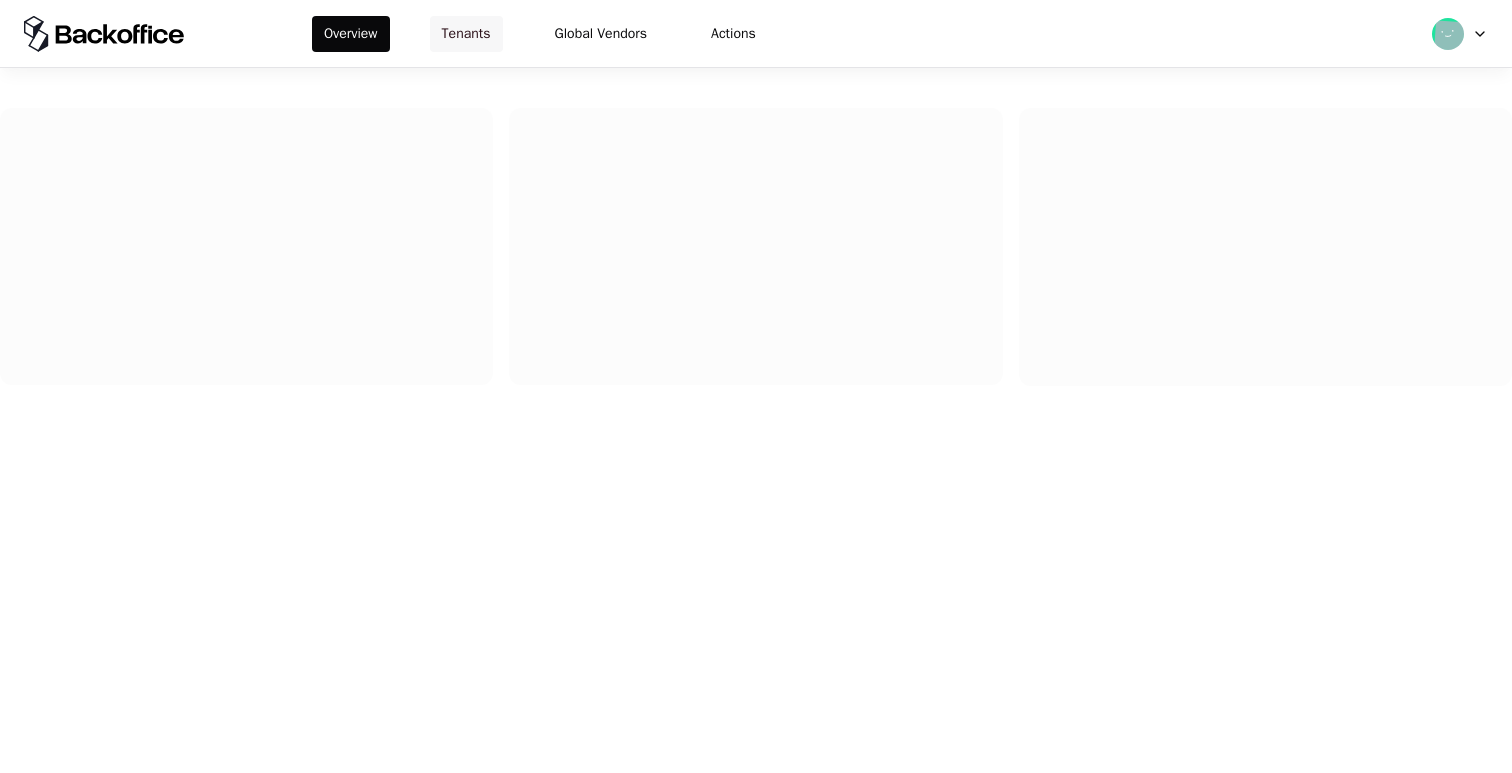 click on "Tenants" at bounding box center (466, 34) 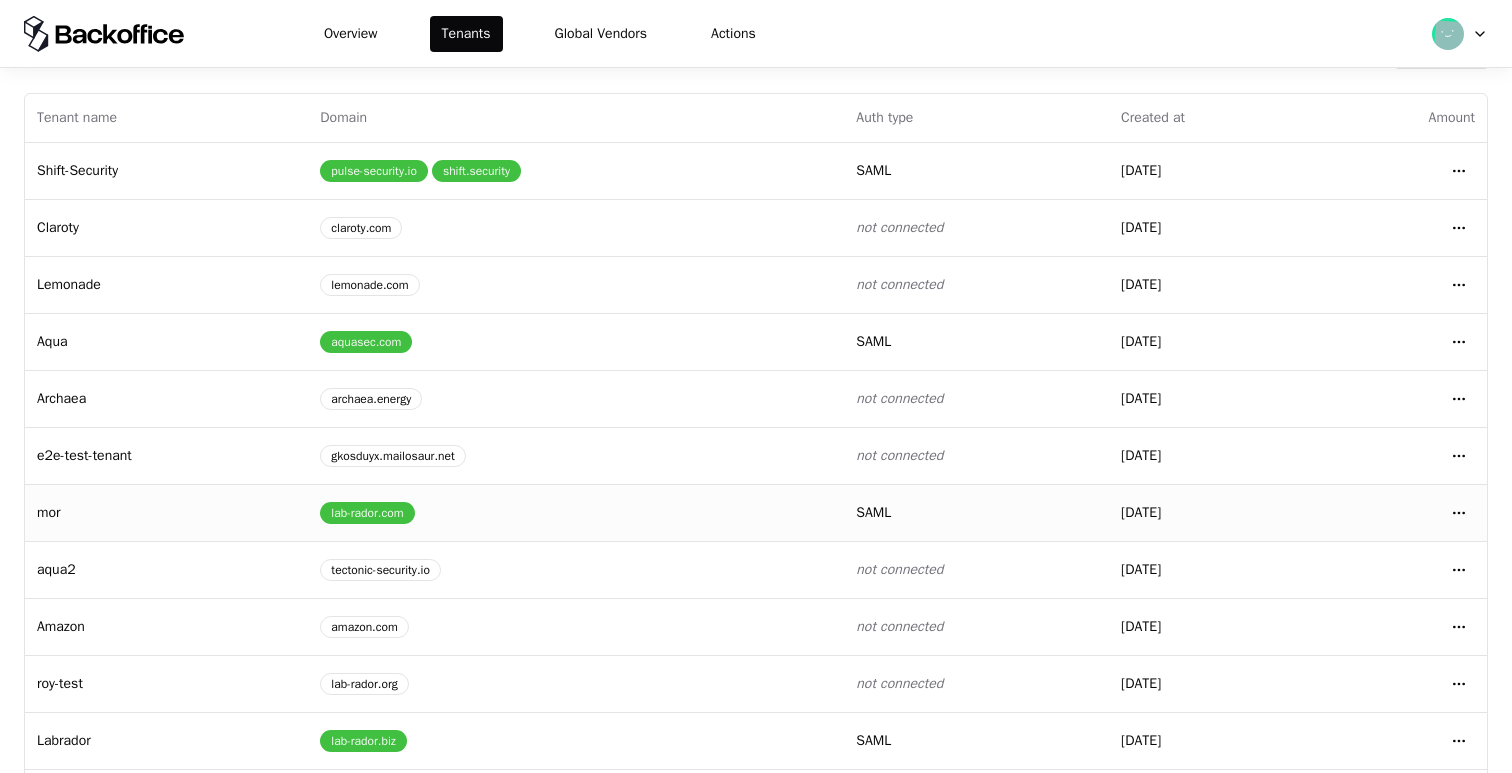 scroll, scrollTop: 64, scrollLeft: 0, axis: vertical 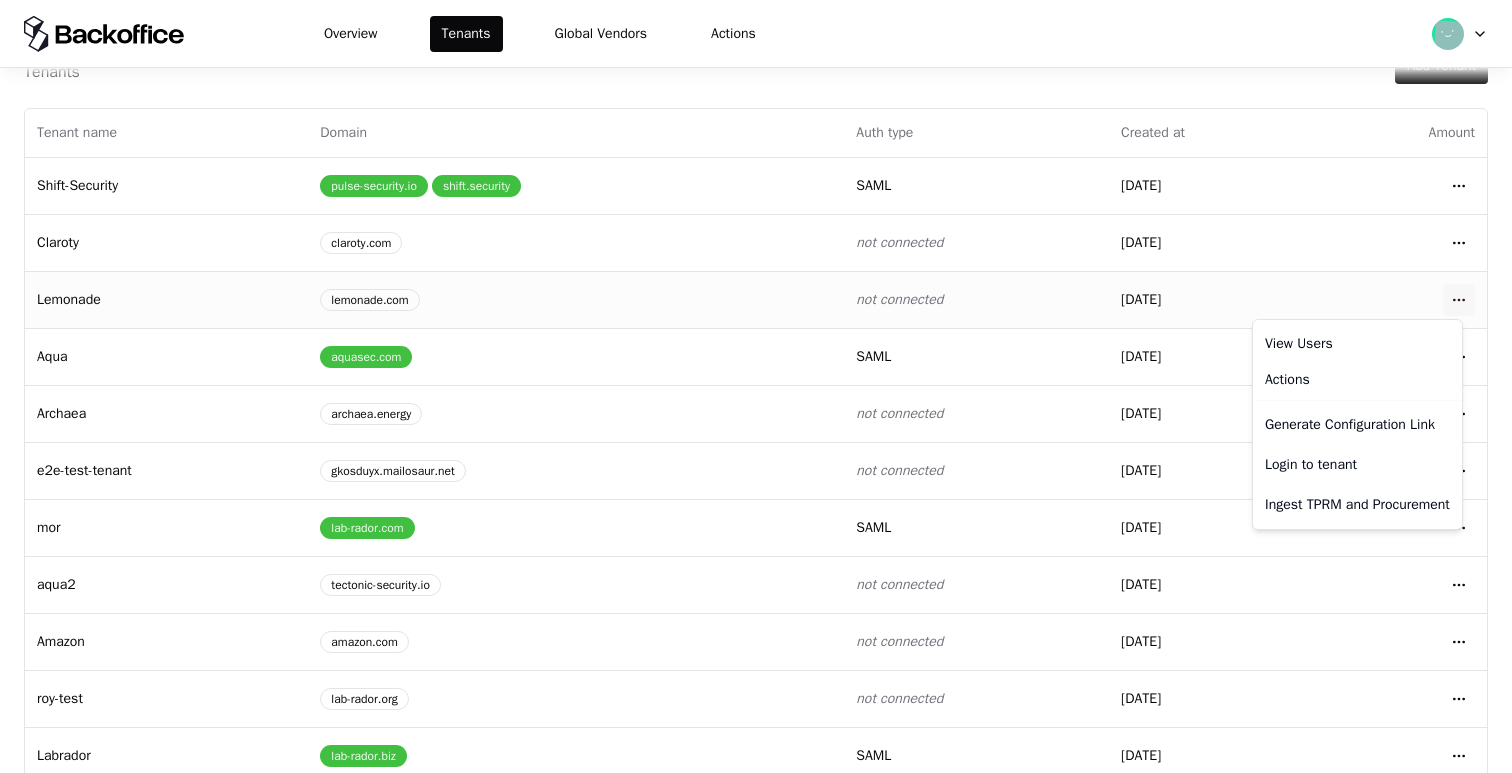 click on "Overview Tenants Global Vendors Actions Tenants Add Tenant Tenant name Domain Auth type Created at Amount Shift-Security pulse-security.io shift.security saml 01/20/2025 Open menu Claroty claroty.com not connected 01/22/2025 Open menu Lemonade lemonade.com not connected 01/22/2025 Open menu Aqua aquasec.com saml 01/20/2025 Open menu Archaea archaea.energy not connected 03/03/2025 Open menu e2e-test-tenant gkosduyx.mailosaur.net not connected 03/17/2025 Open menu mor lab-rador.com saml 04/01/2025 Open menu aqua2 tectonic-security.io not connected 04/10/2025 Open menu Amazon amazon.com not connected 04/22/2025 Open menu roy-test lab-rador.org not connected 05/13/2025 Open menu Labrador lab-rador.biz saml 01/20/2025 Open menu Caesars caesars.com not connected 05/19/2025 Open menu bausch bausch.com saml 06/25/2025 Open menu Okta- TIN okta.com not connected 07/21/2025 Open menu
View Users Actions Generate Configuration Link Login to tenant Ingest TPRM and Procurement" at bounding box center (756, 386) 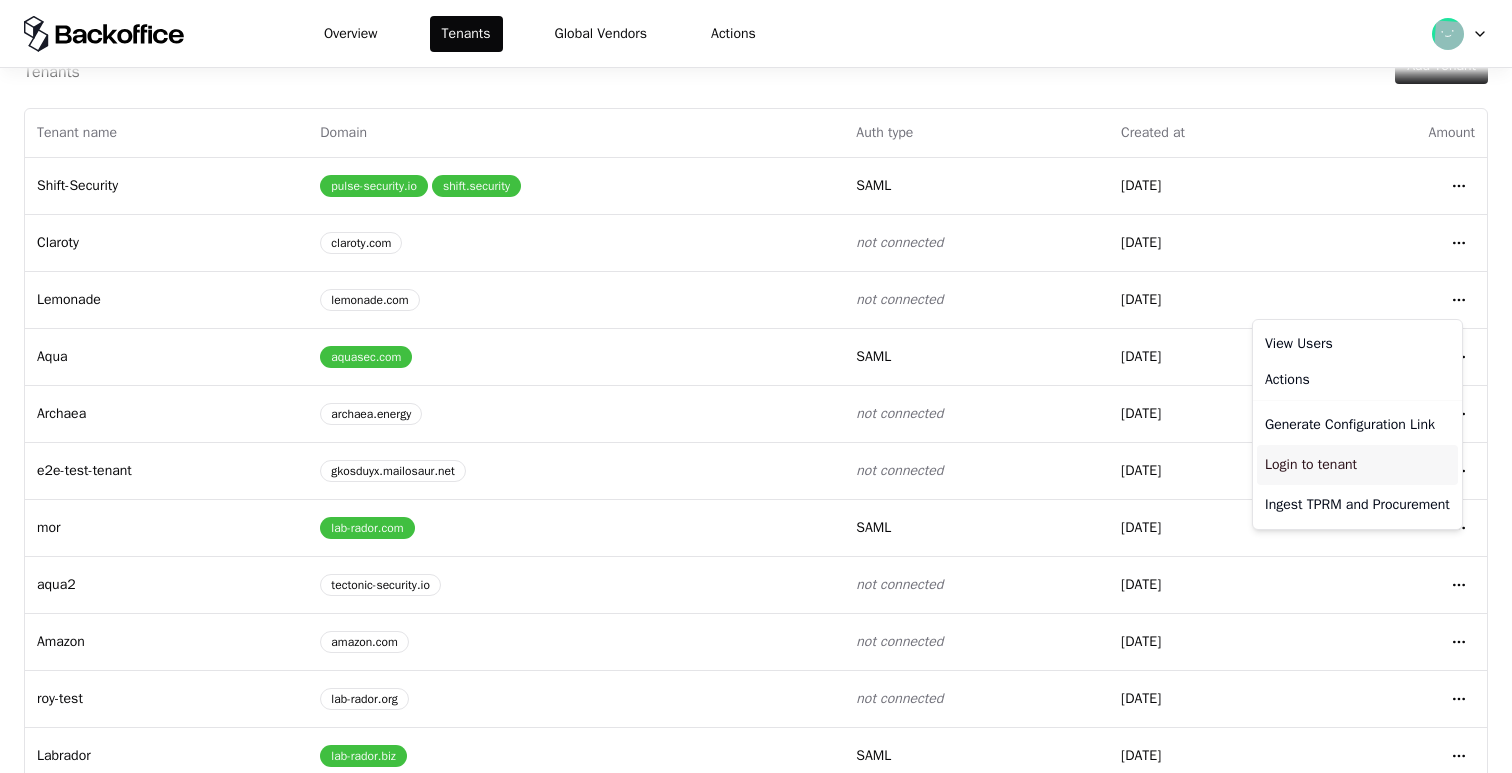 click on "Login to tenant" at bounding box center [1357, 465] 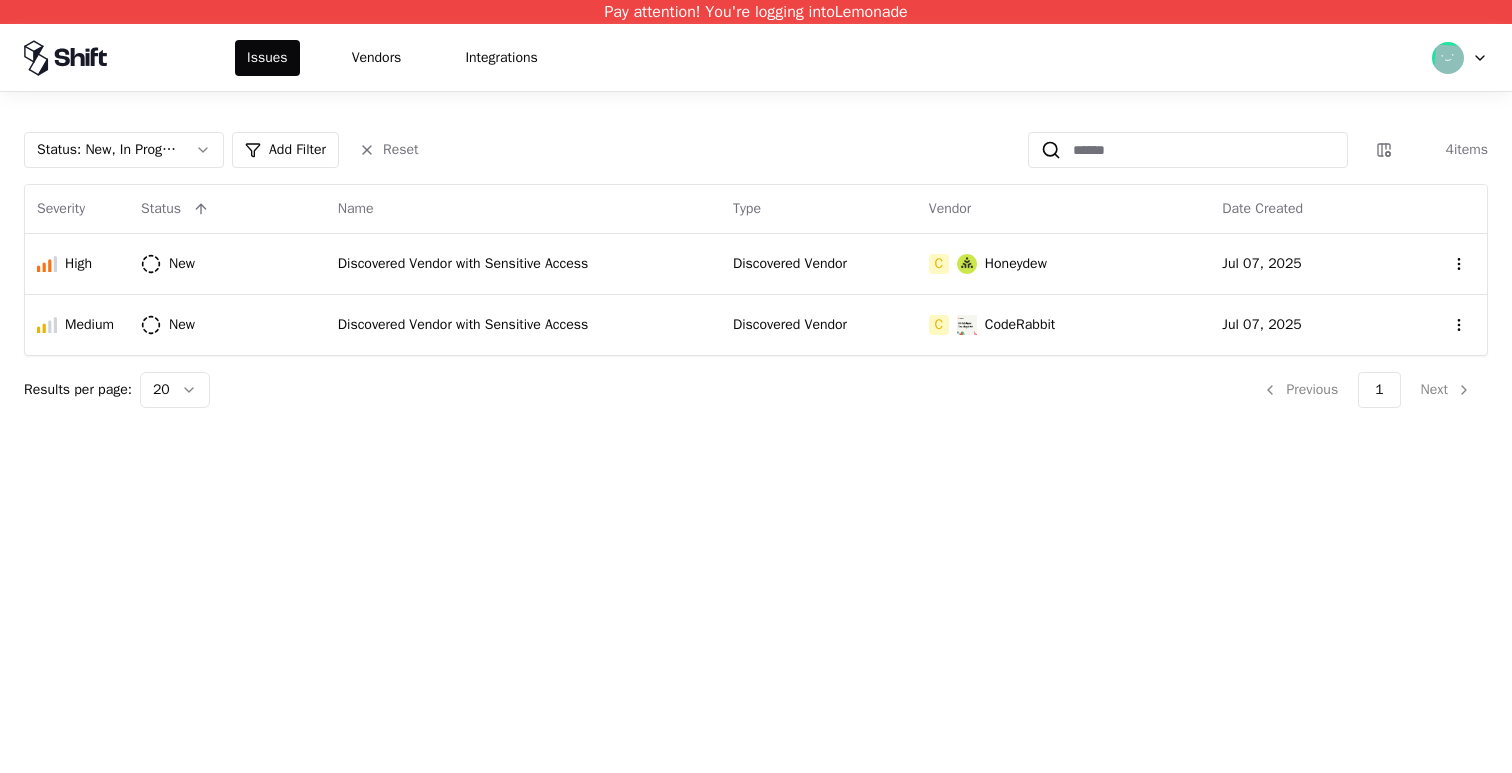 scroll, scrollTop: 0, scrollLeft: 0, axis: both 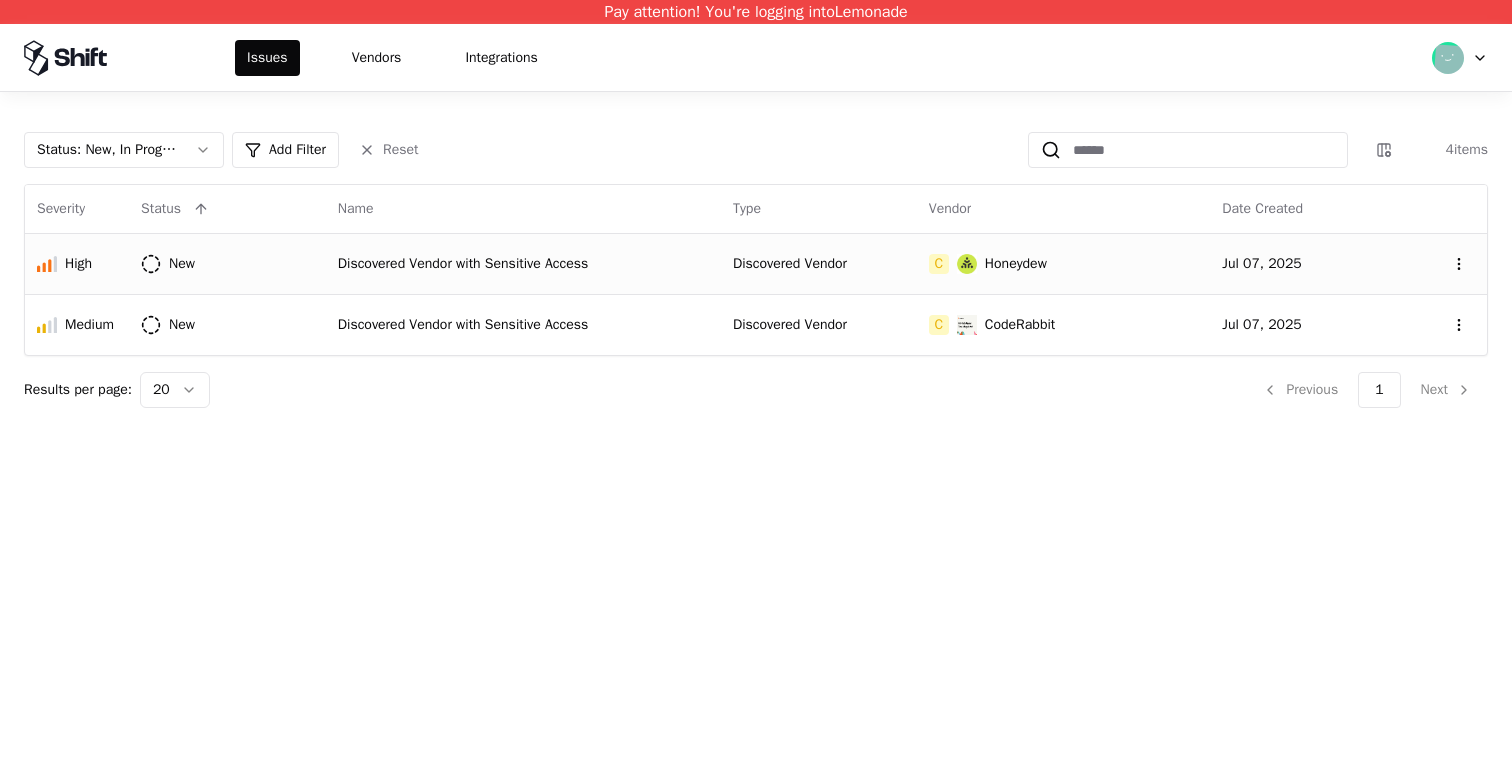 click on "Discovered Vendor" 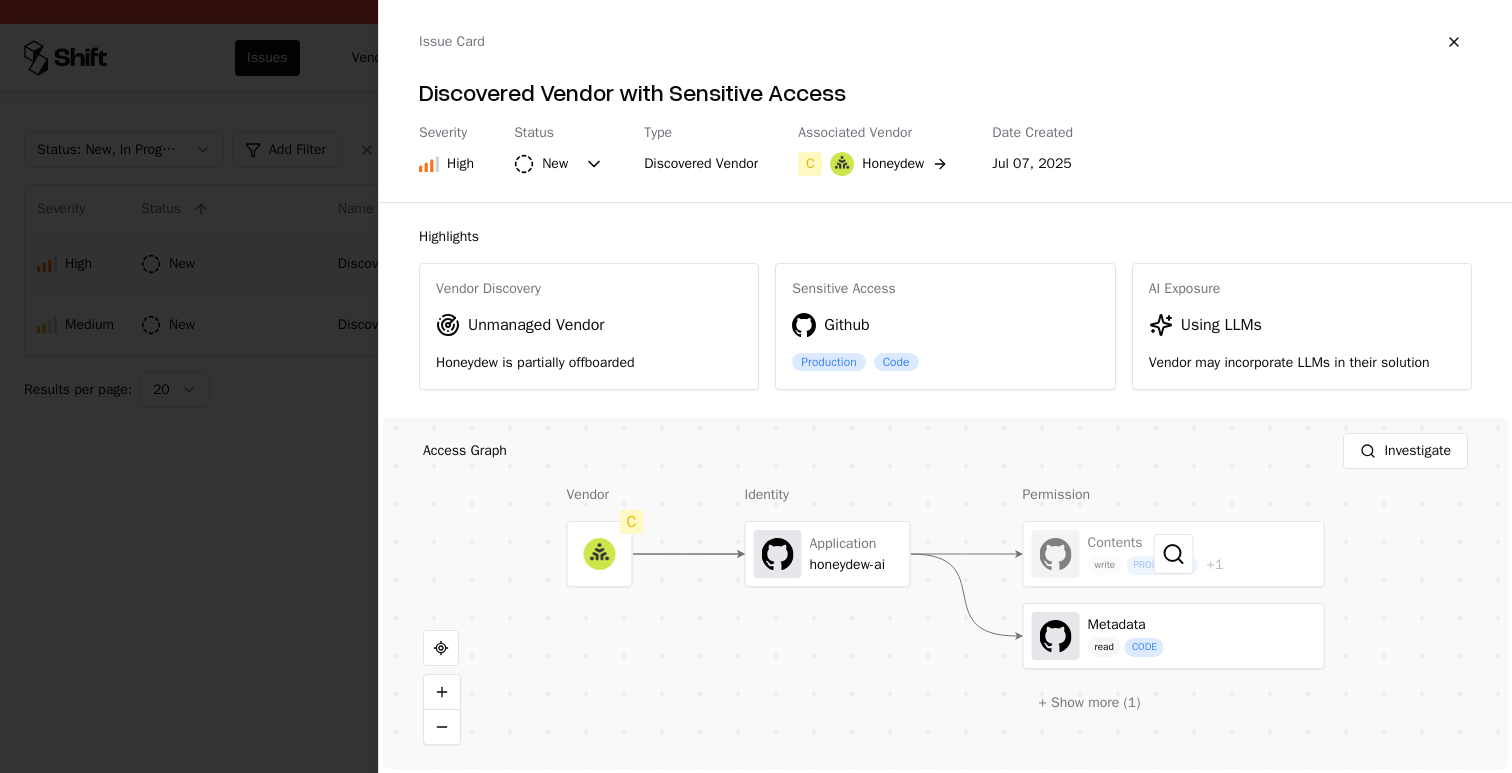 click at bounding box center [1174, 554] 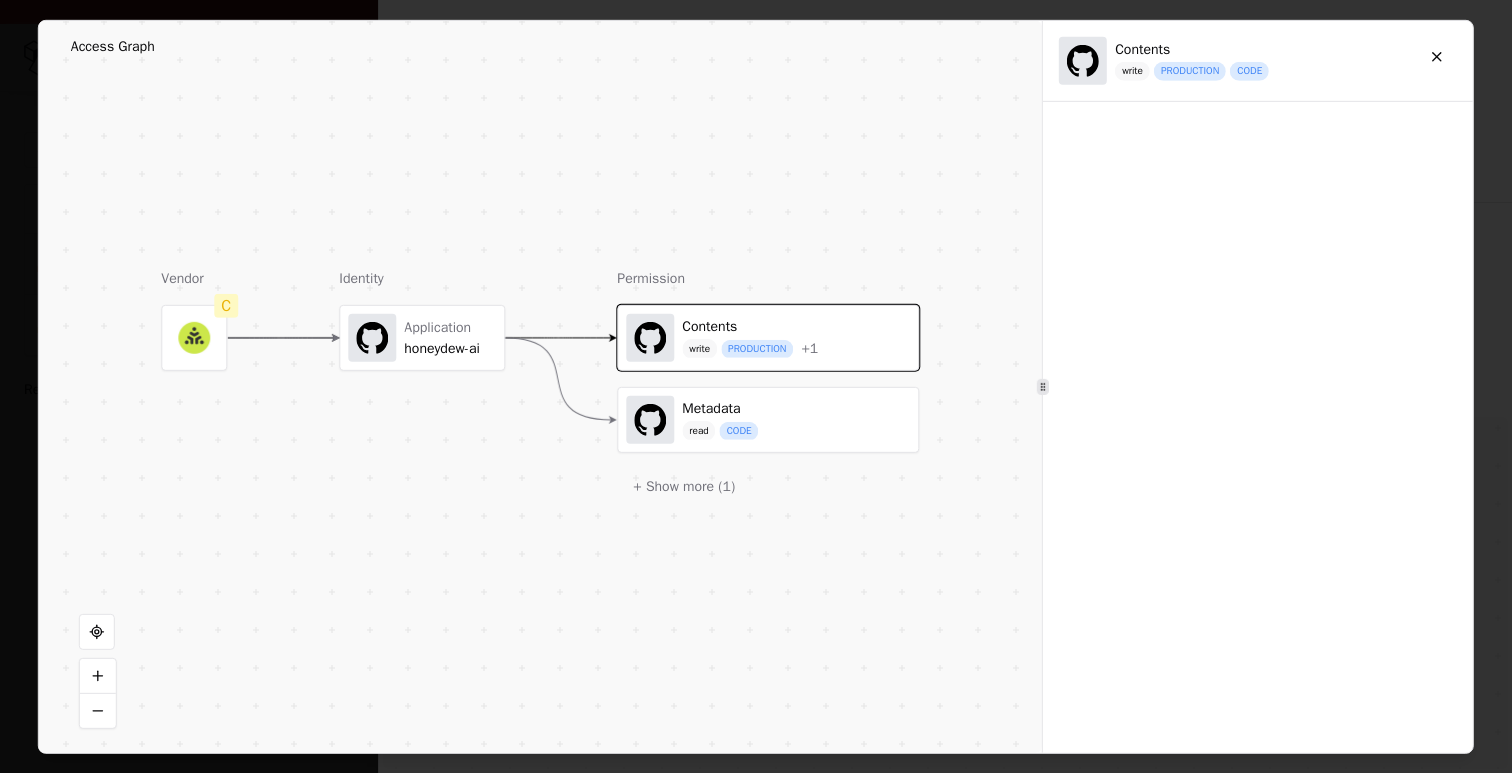 click on "Metadata read CODE" at bounding box center (768, 419) 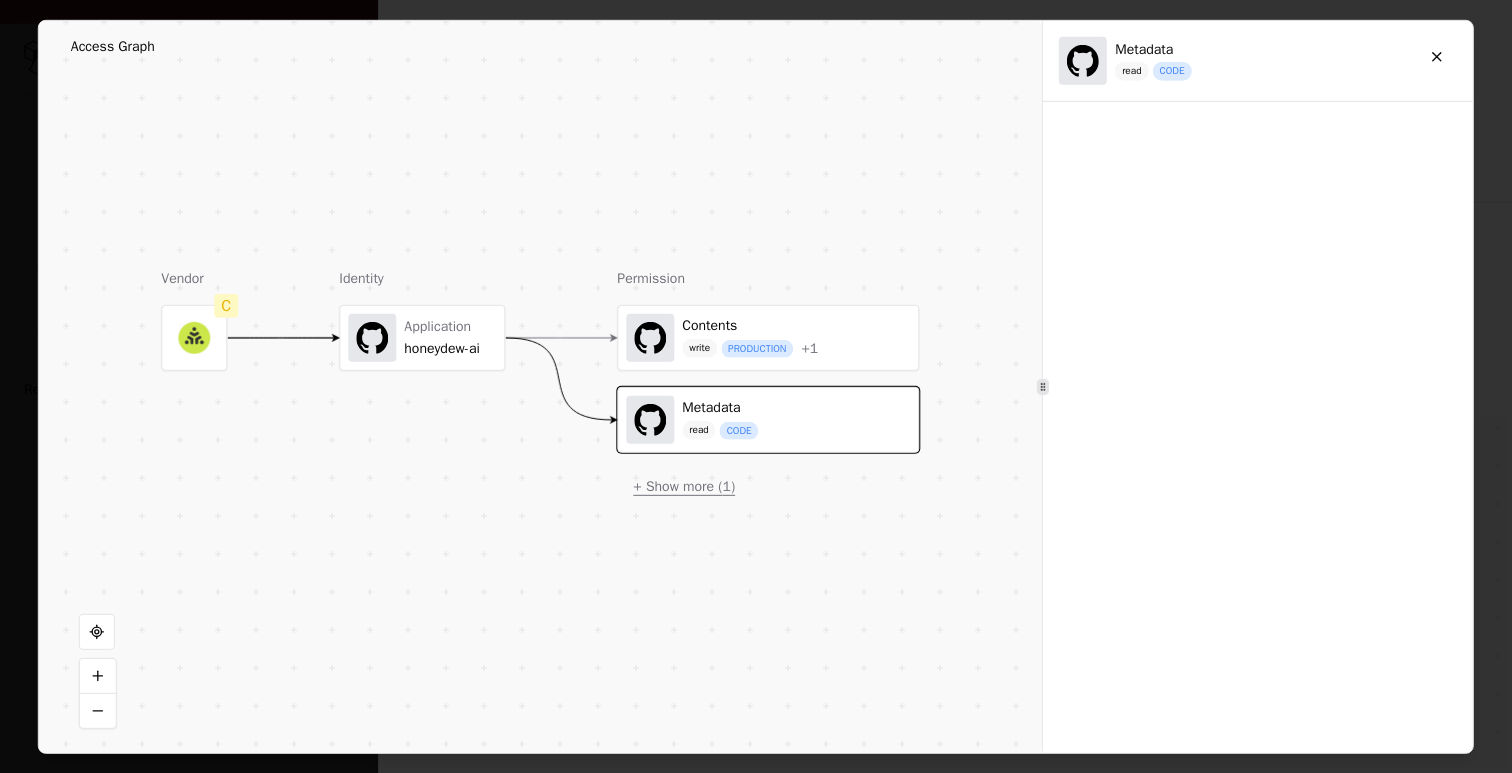 click on "+ Show more ( 1 )" at bounding box center (684, 486) 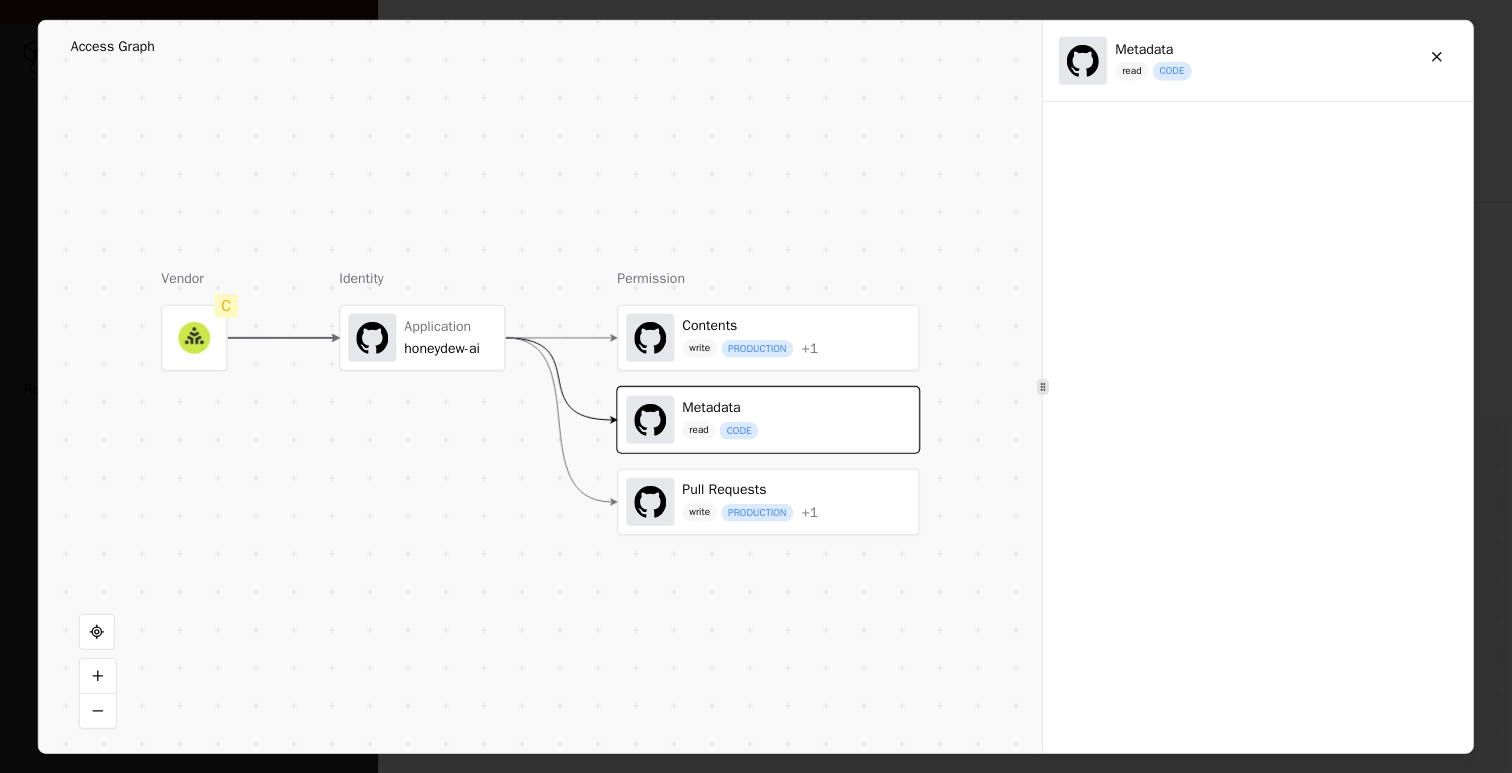 click on "write" at bounding box center (699, 512) 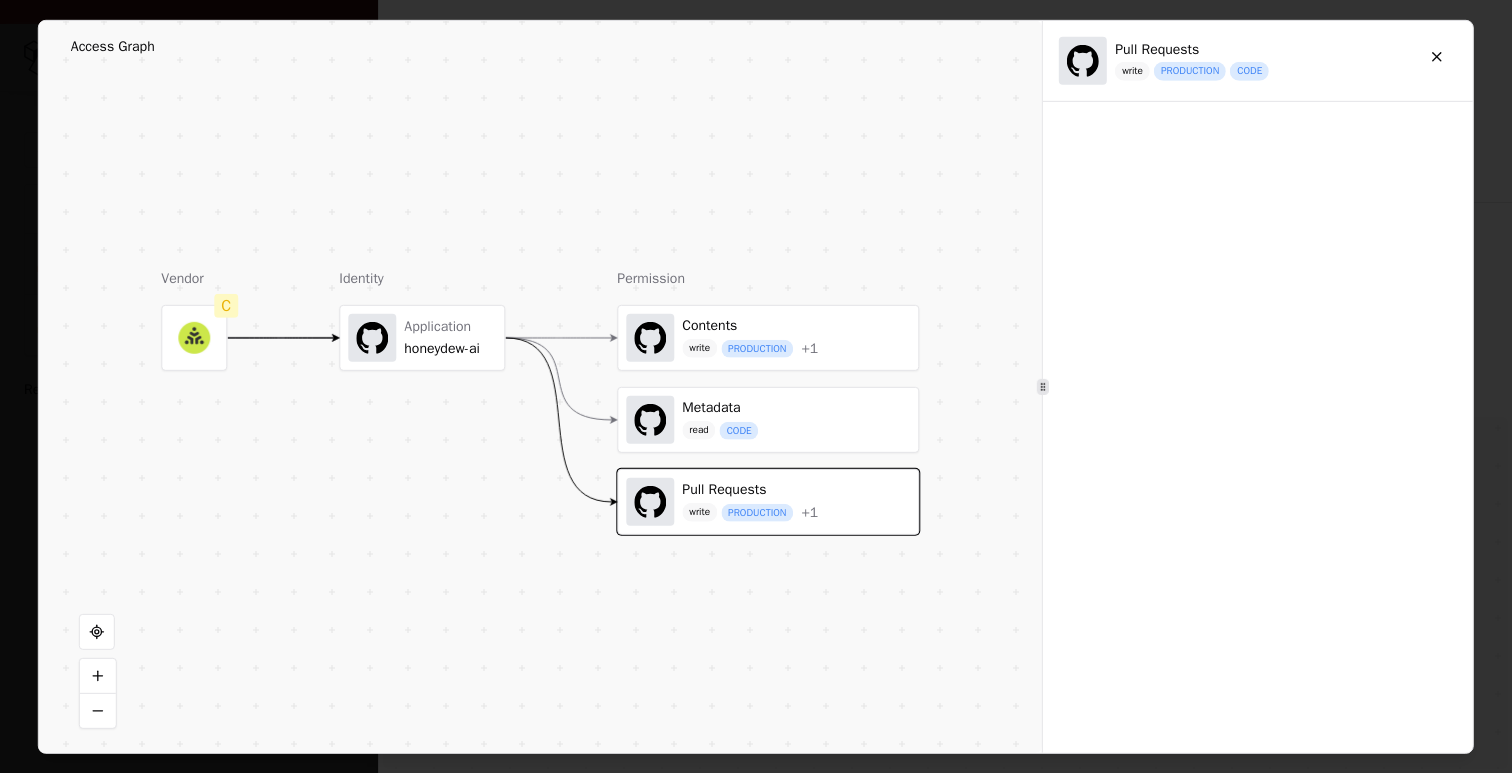 click on "read" at bounding box center (698, 430) 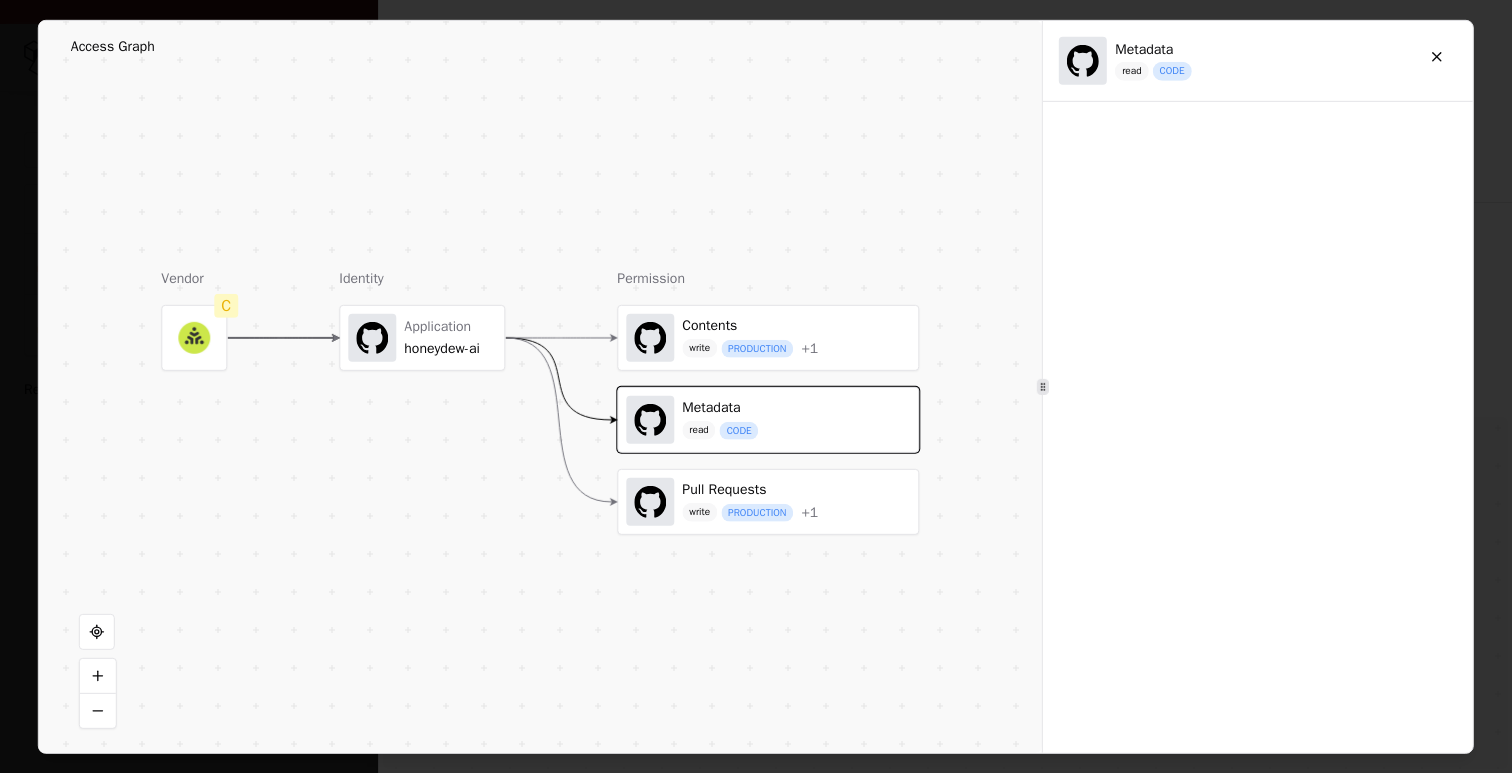 click on "Contents write PRODUCTION + 1" at bounding box center [750, 337] 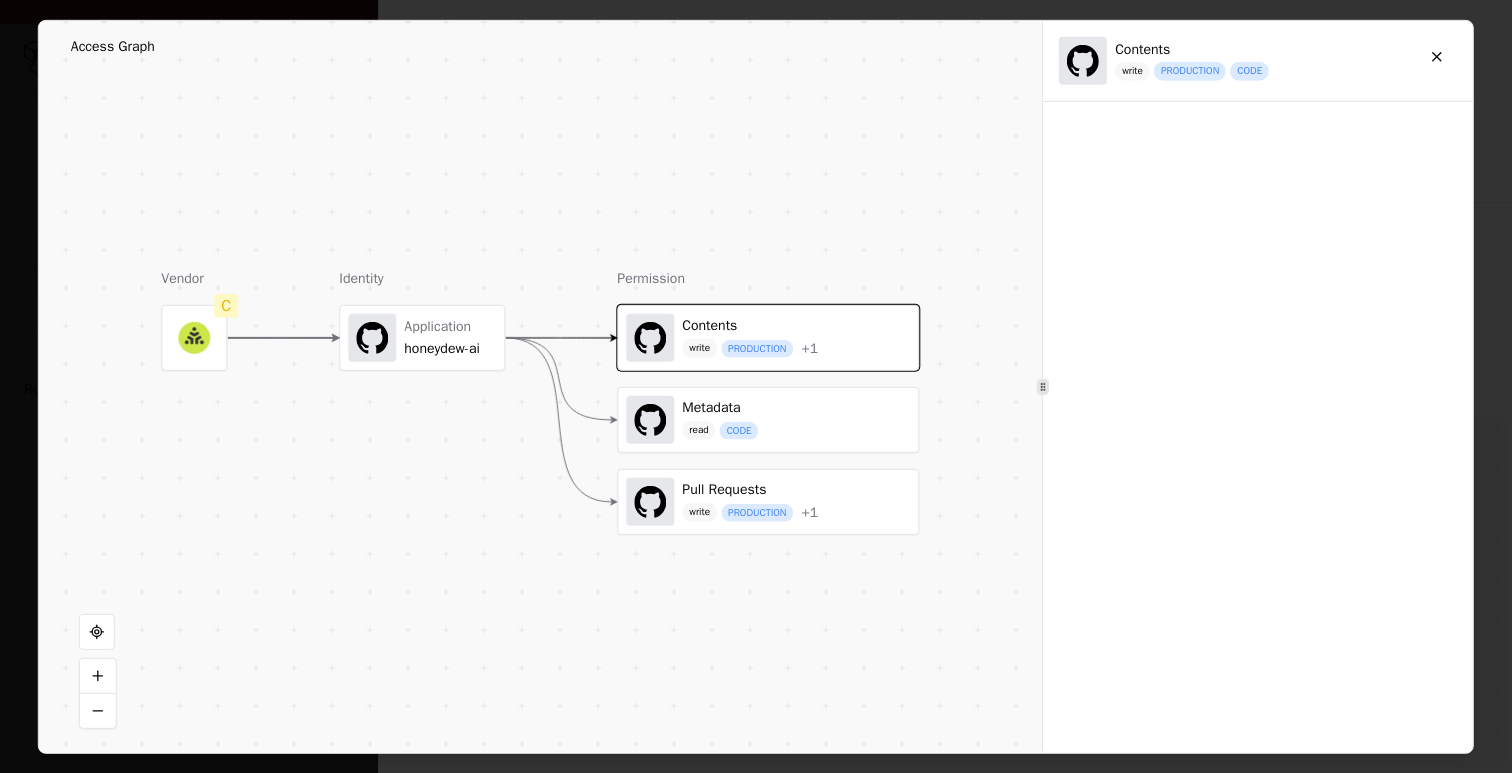 click on "Application honeydew-ai" at bounding box center [422, 337] 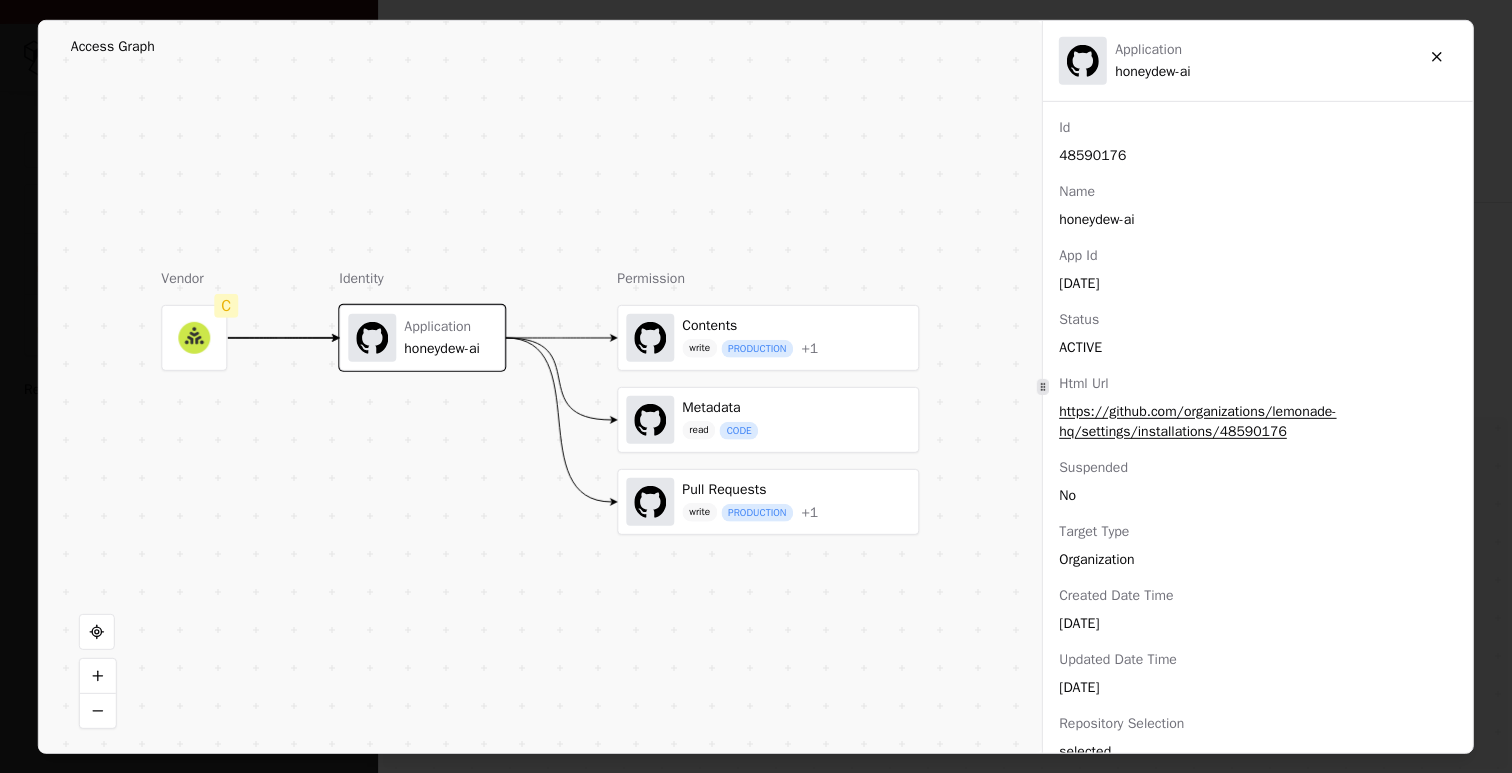 click at bounding box center (194, 337) 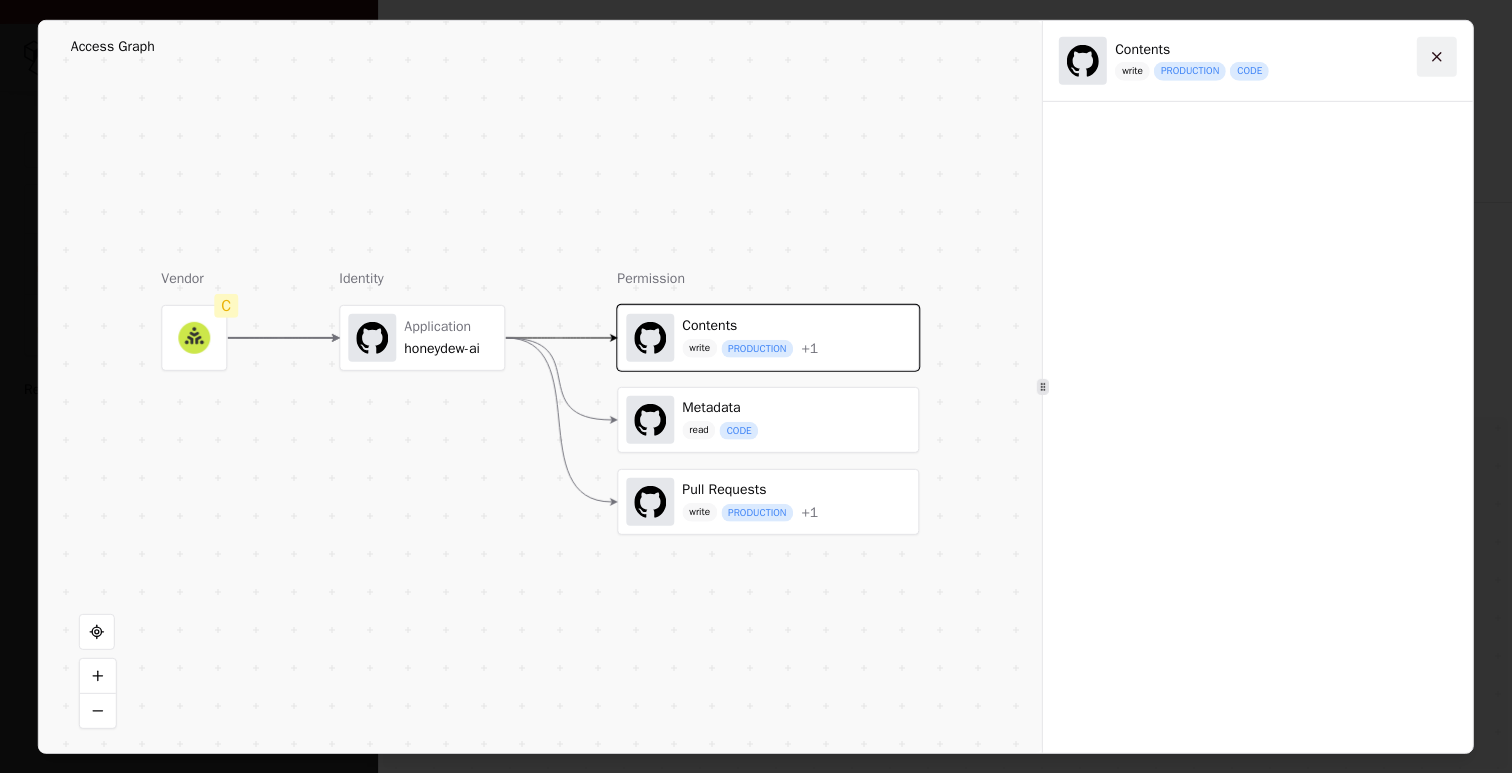 click at bounding box center (1437, 56) 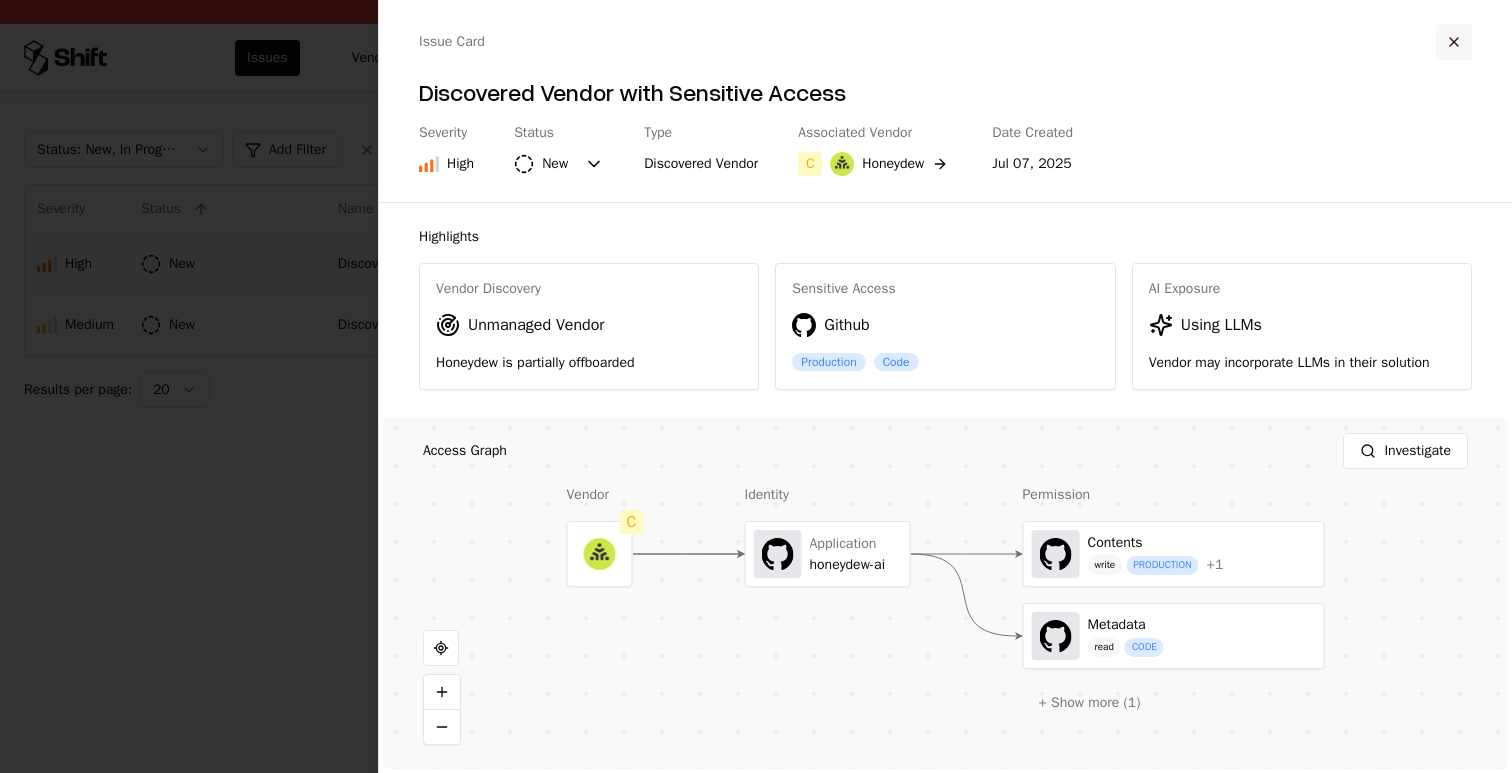click at bounding box center [1454, 42] 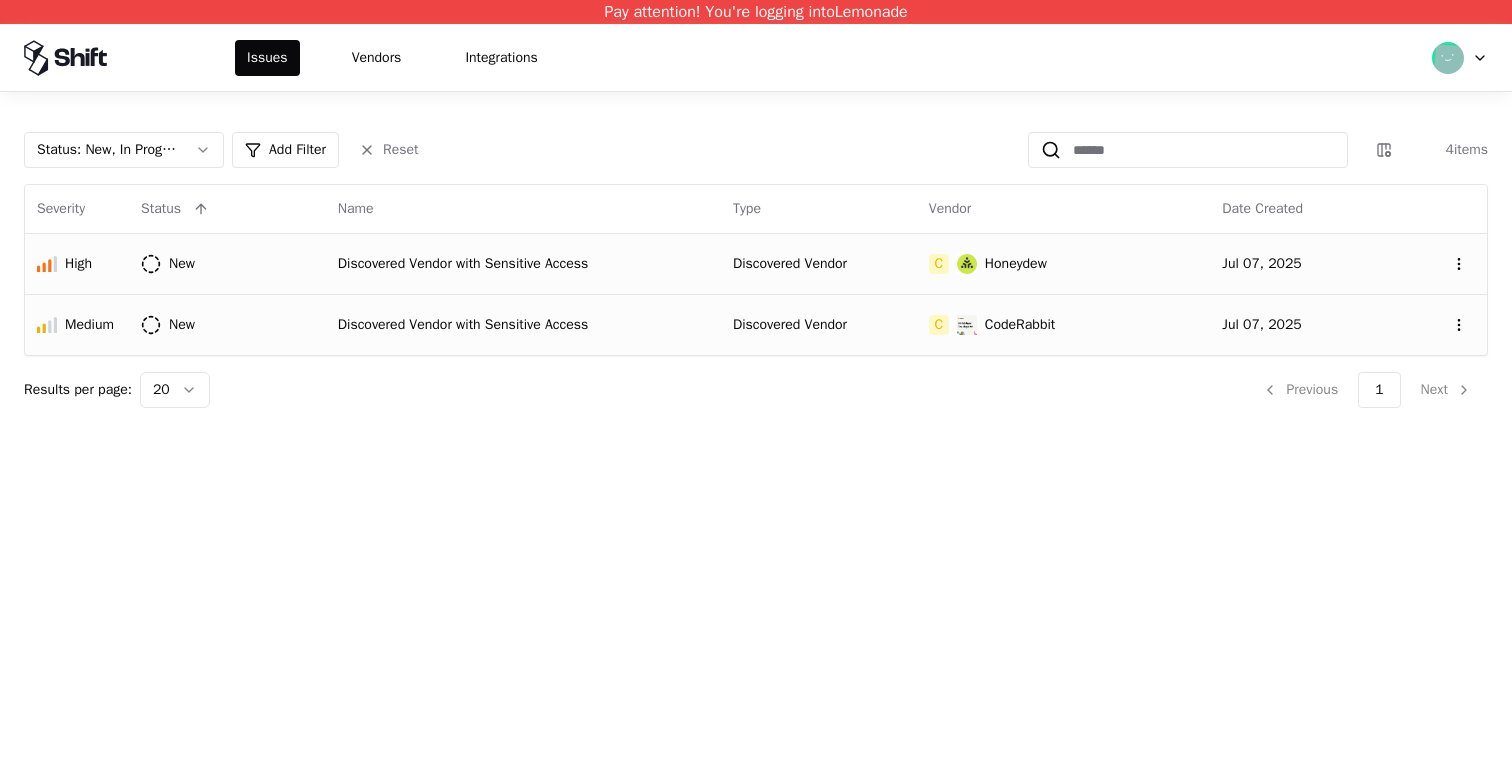 click on "C CodeRabbit" 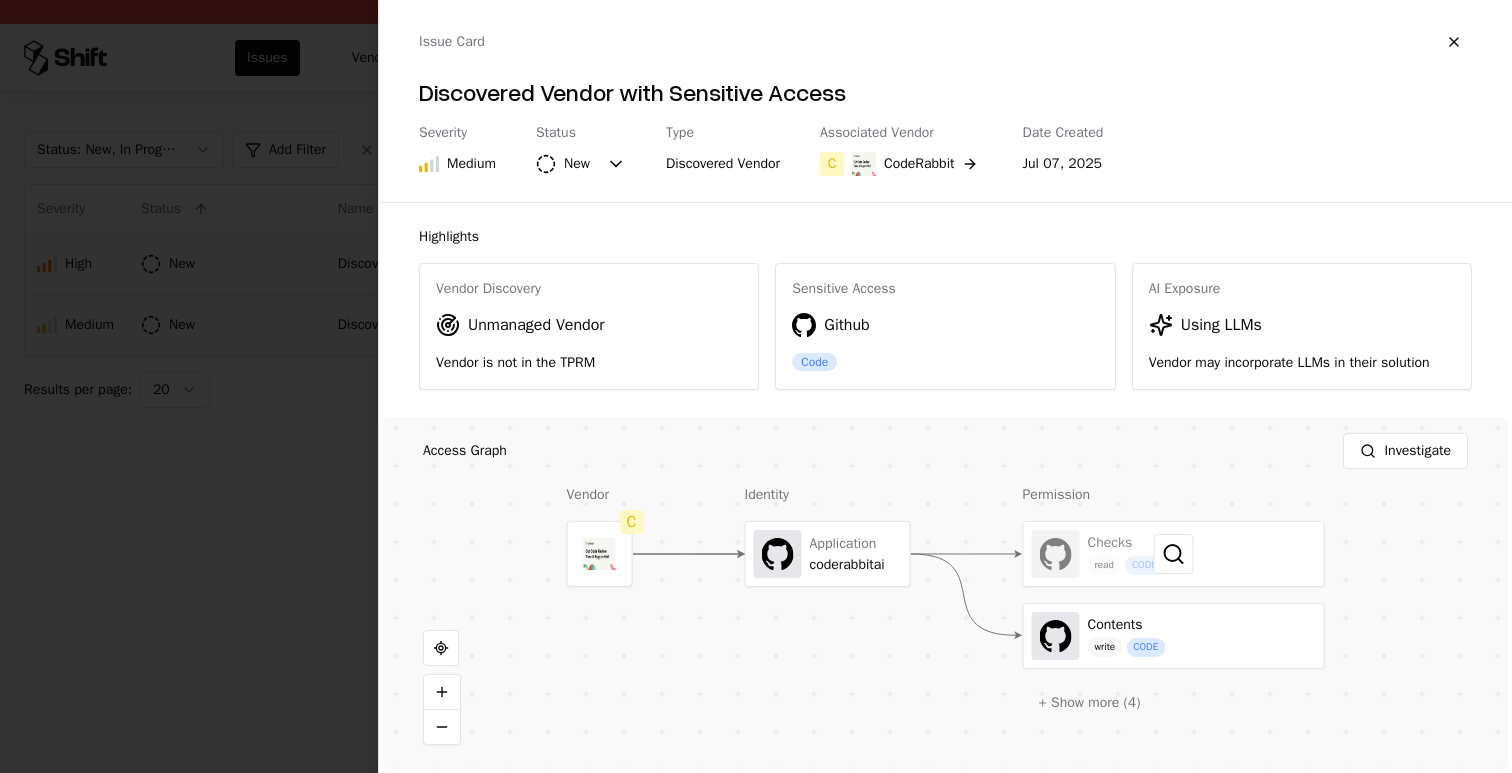 click at bounding box center (1174, 554) 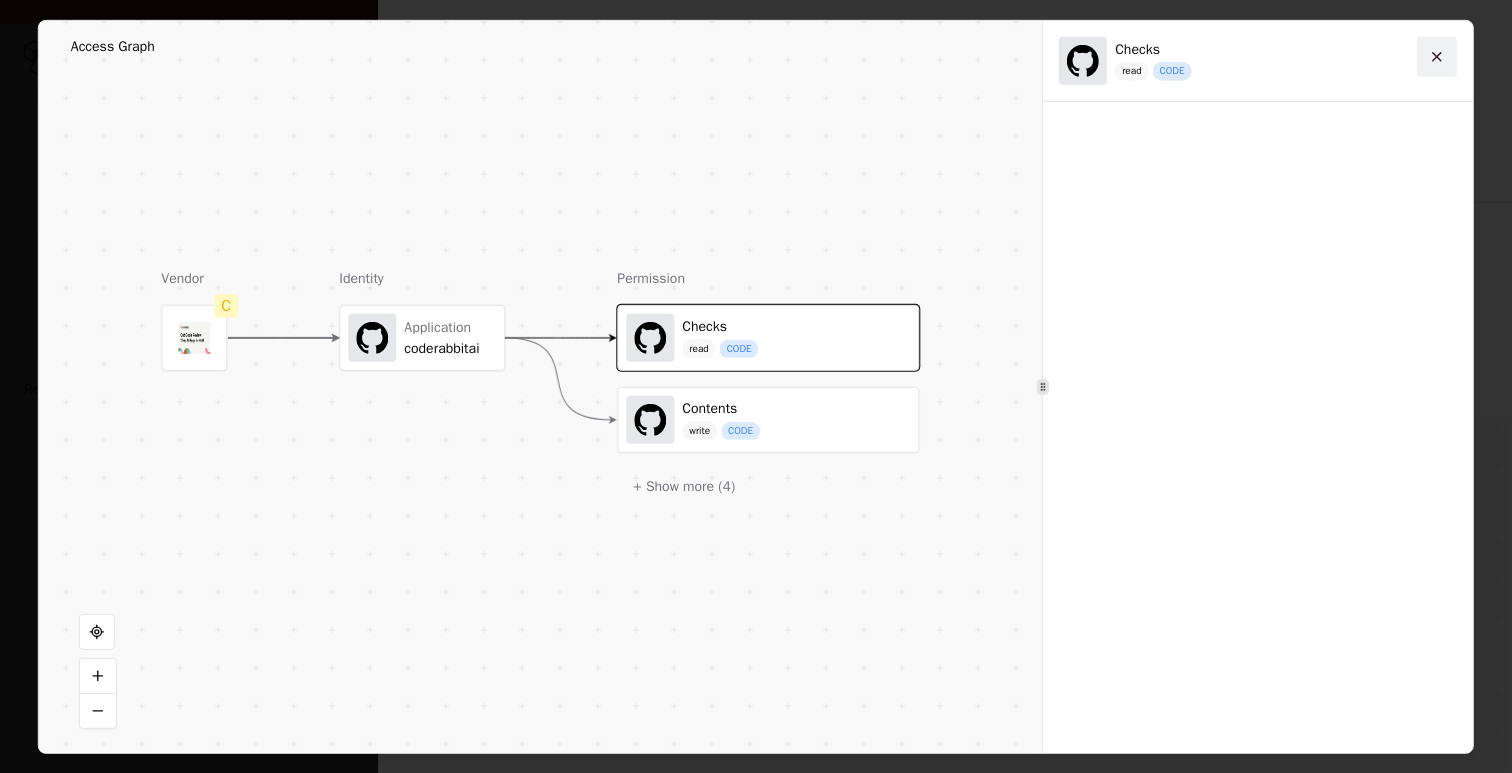 click at bounding box center [1437, 56] 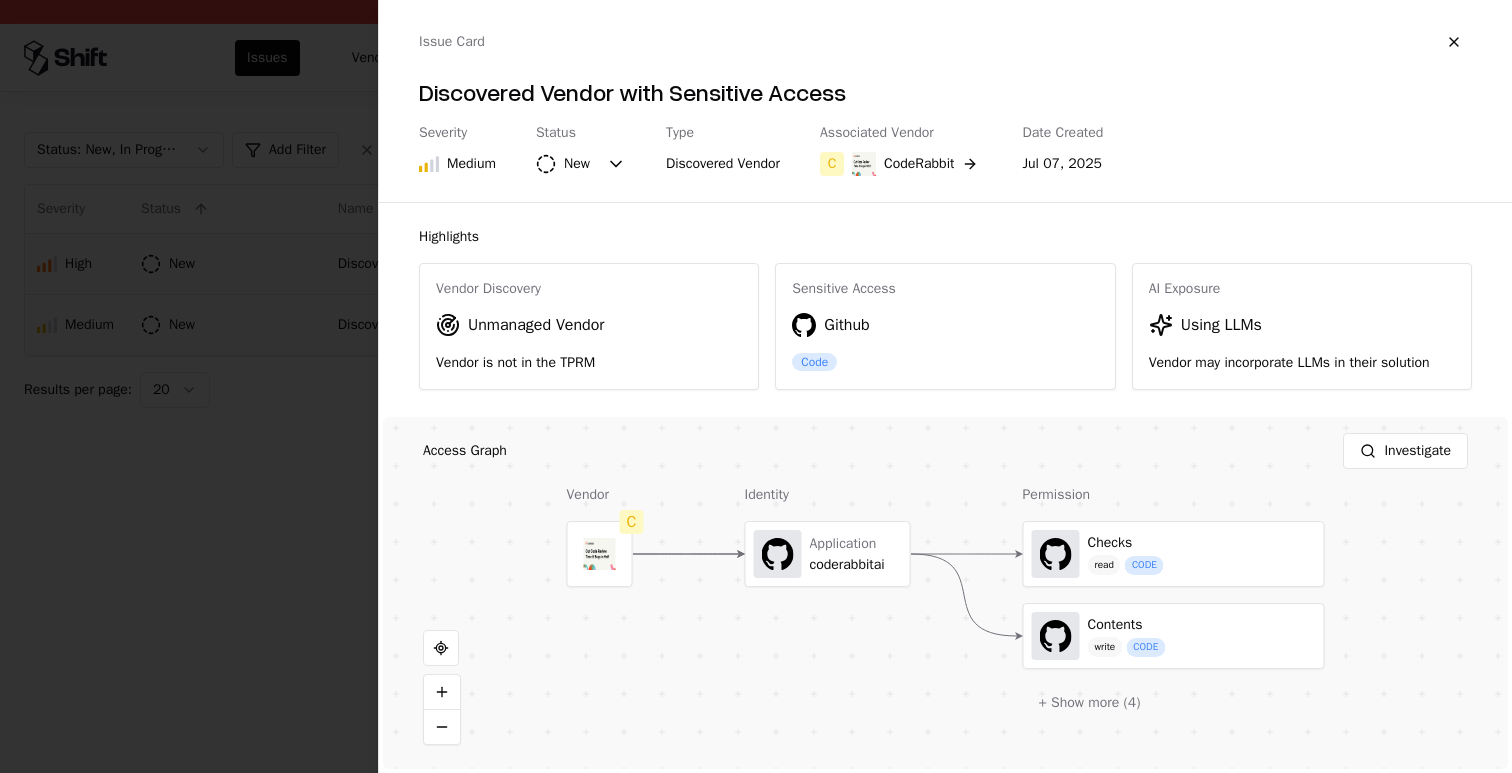 click 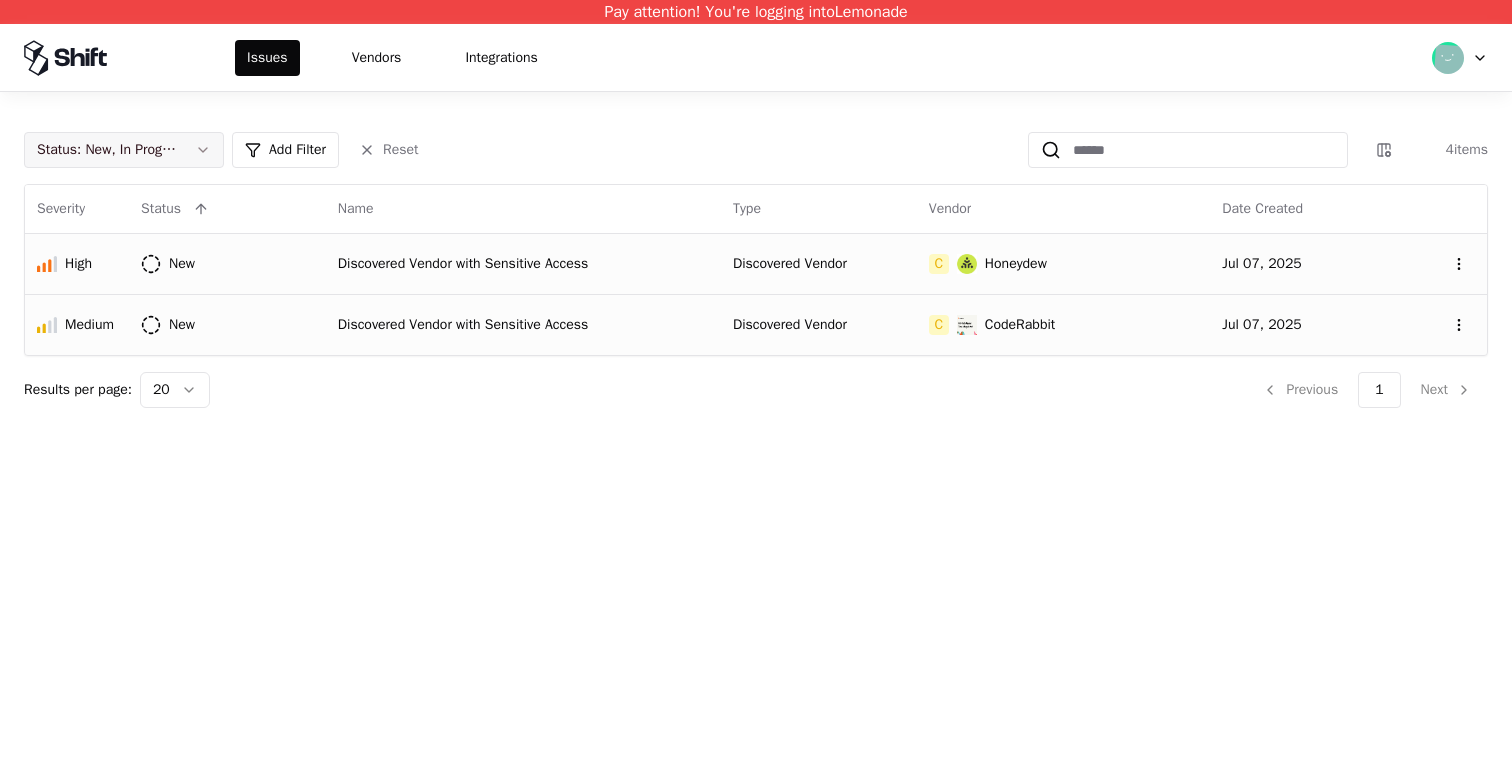 click on "Status :   New, In Progress" 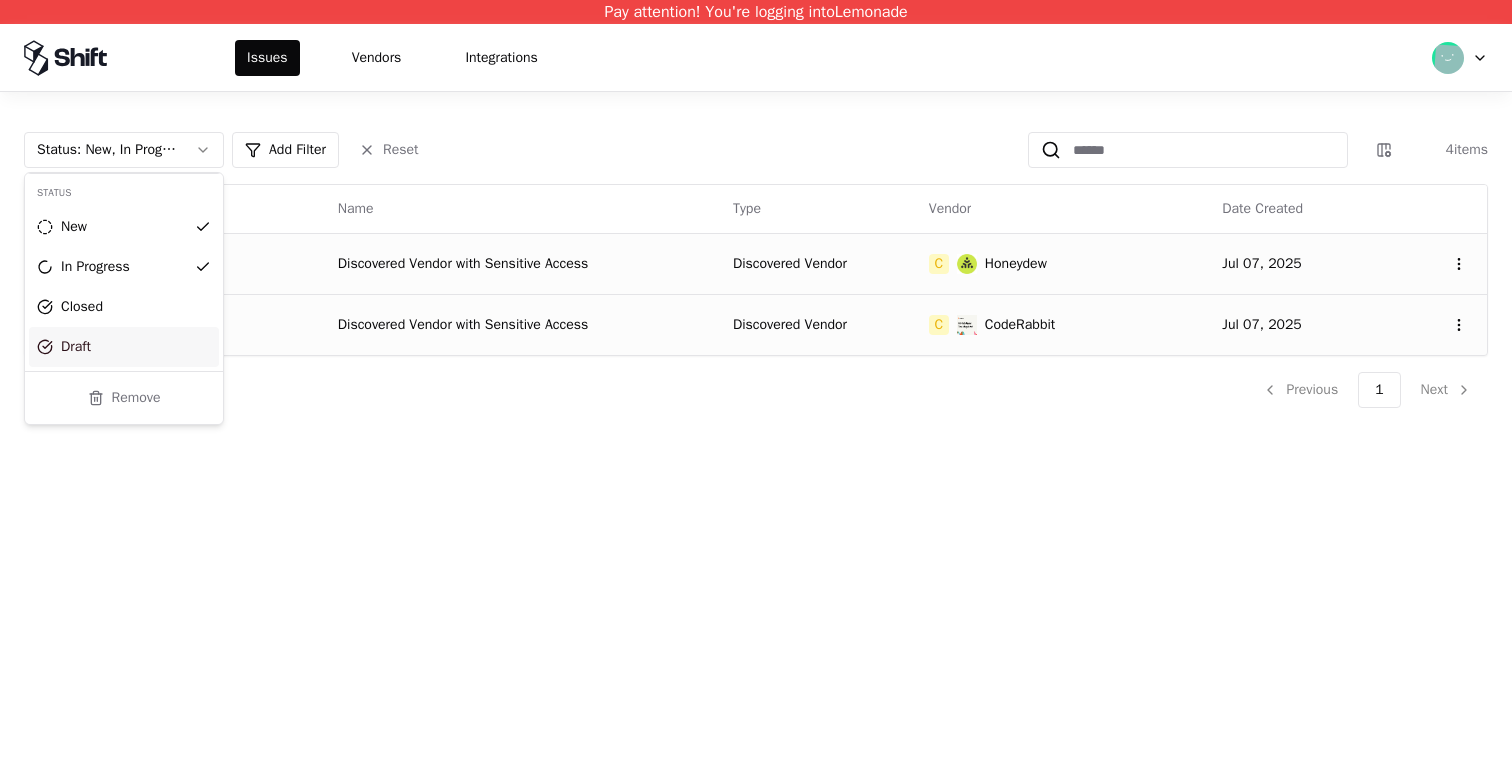 click on "Draft" at bounding box center [124, 347] 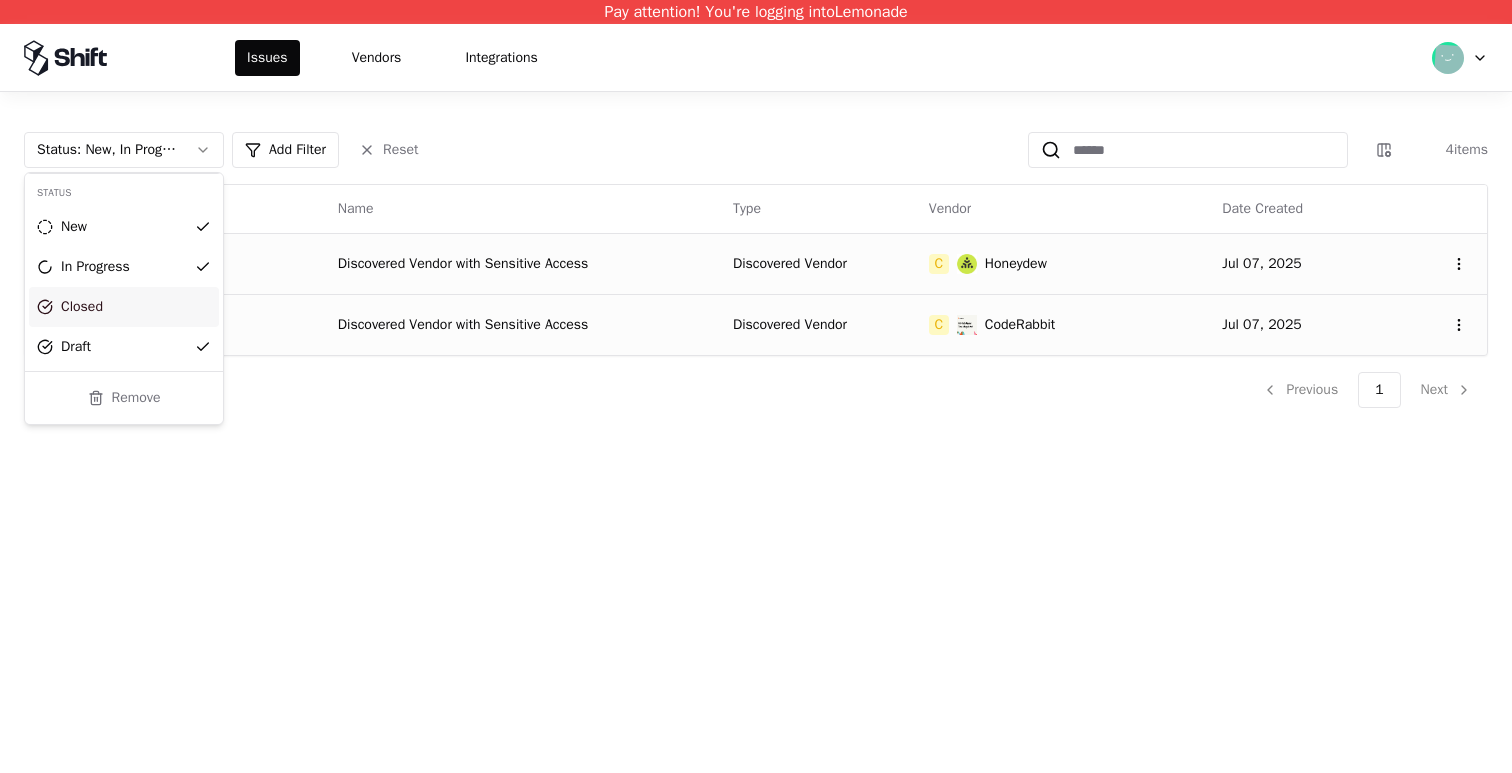 click on "Closed" at bounding box center (124, 307) 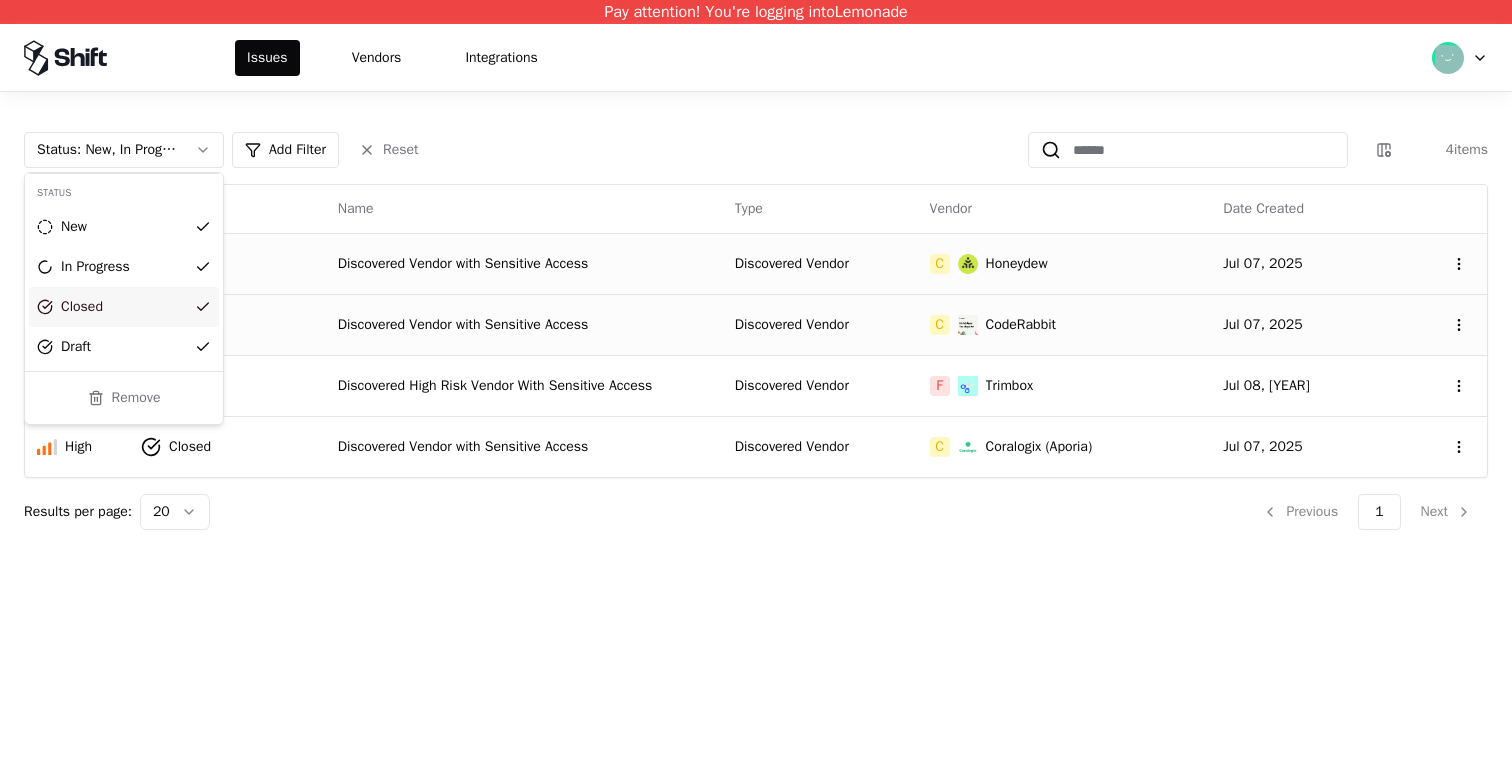 click on "Pay attention! You're logging into Lemonade Issues Vendors Integrations Status : New, In Progress, Draft, Closed Add Filter Reset 4 items Severity Status Name Type Vendor Date Created High New Discovered Vendor with Sensitive Access Discovered Vendor C Honeydew Jul 07, [YEAR] Medium New Discovered Vendor with Sensitive Access Discovered Vendor C CodeRabbit Jul 07, [YEAR] Critical Closed Discovered High Risk Vendor With Sensitive Access Discovered Vendor F Trimbox Jul 08, [YEAR] High Closed Discovered Vendor with Sensitive Access Discovered Vendor C Coralogix (Aporia) Jul 07, [YEAR] Results per page: 20 Previous 1 Next Status New In Progress Closed Draft Remove" at bounding box center [756, 386] 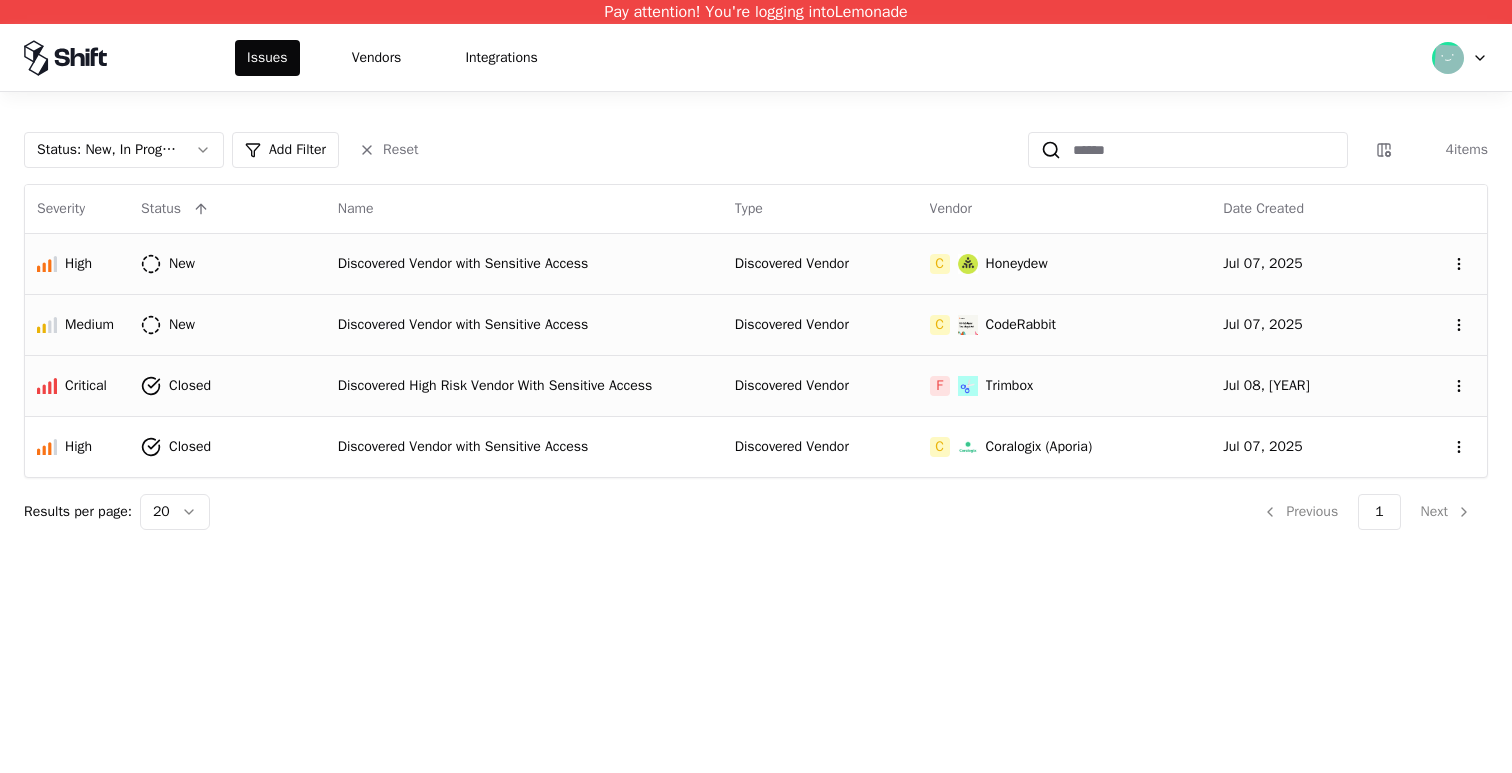click on "Discovered High Risk Vendor With Sensitive Access" 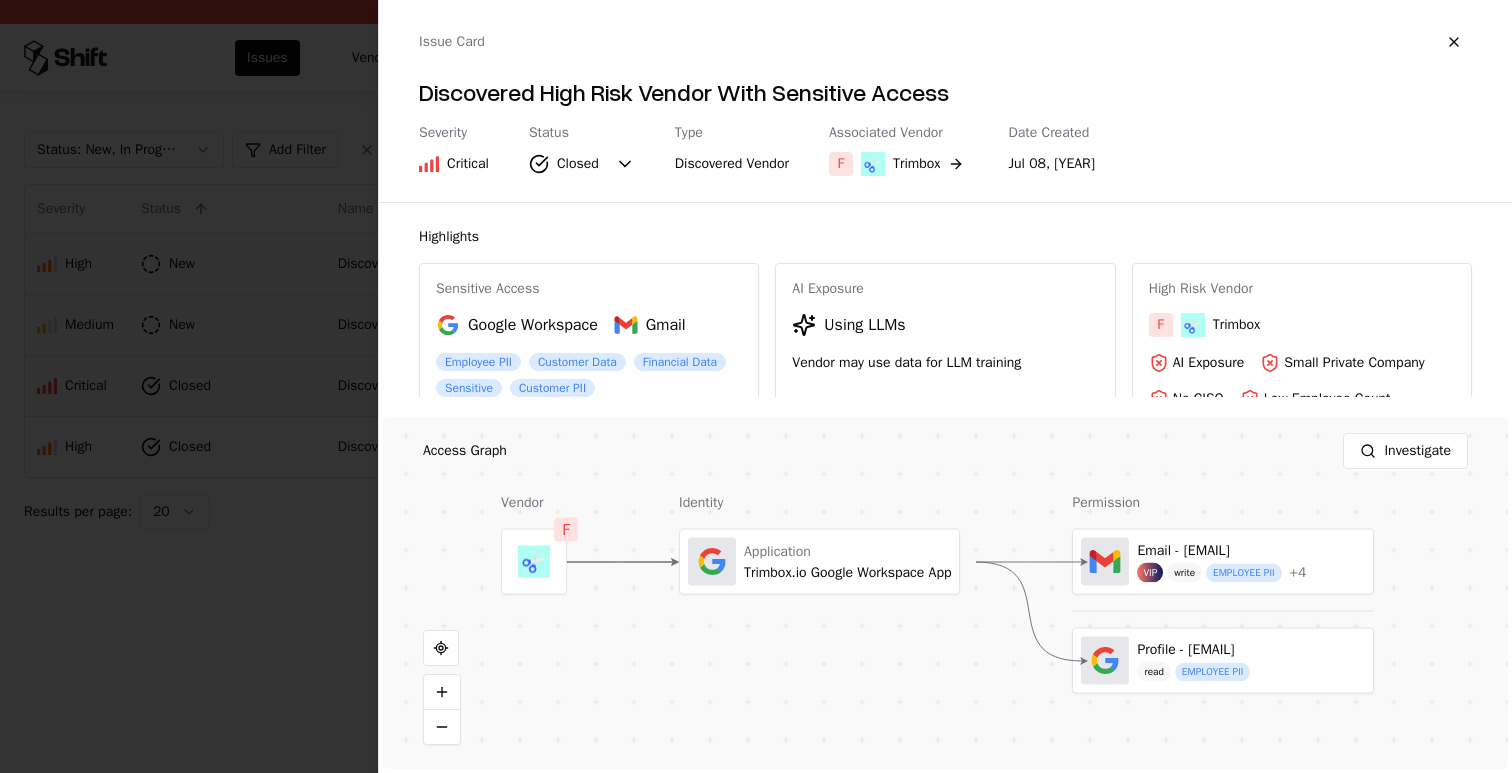 click 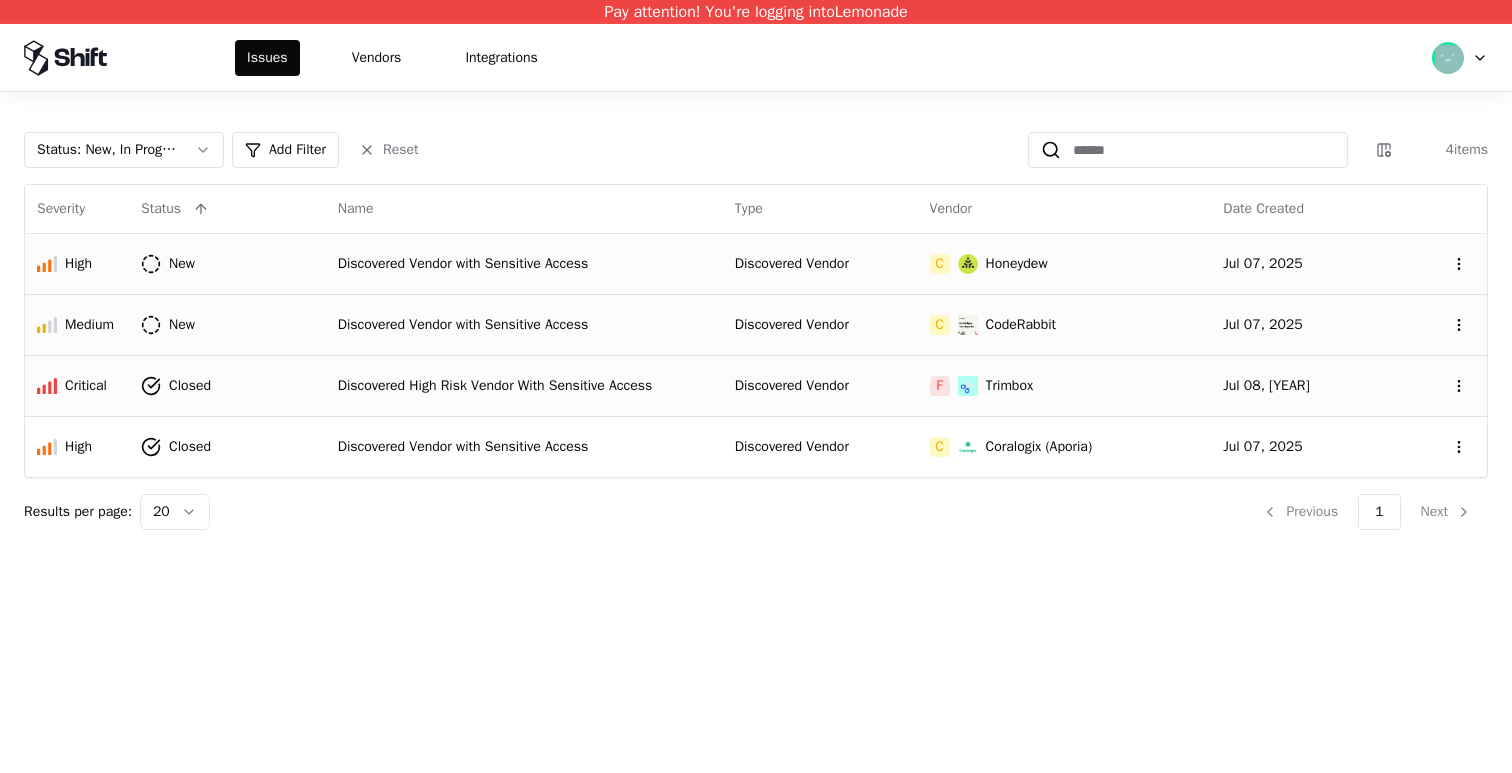 click on "Discovered Vendor" 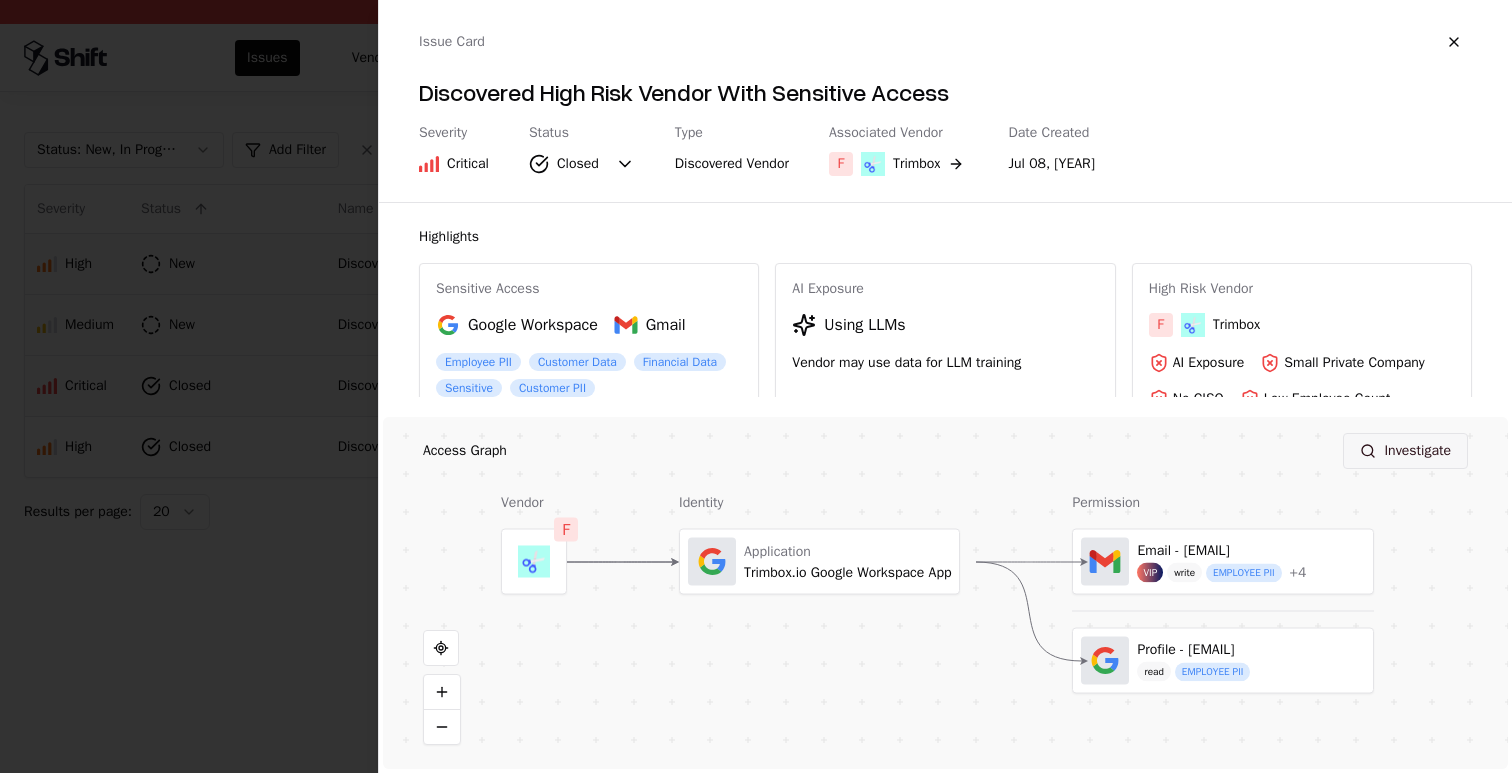 click on "Investigate" at bounding box center (1405, 451) 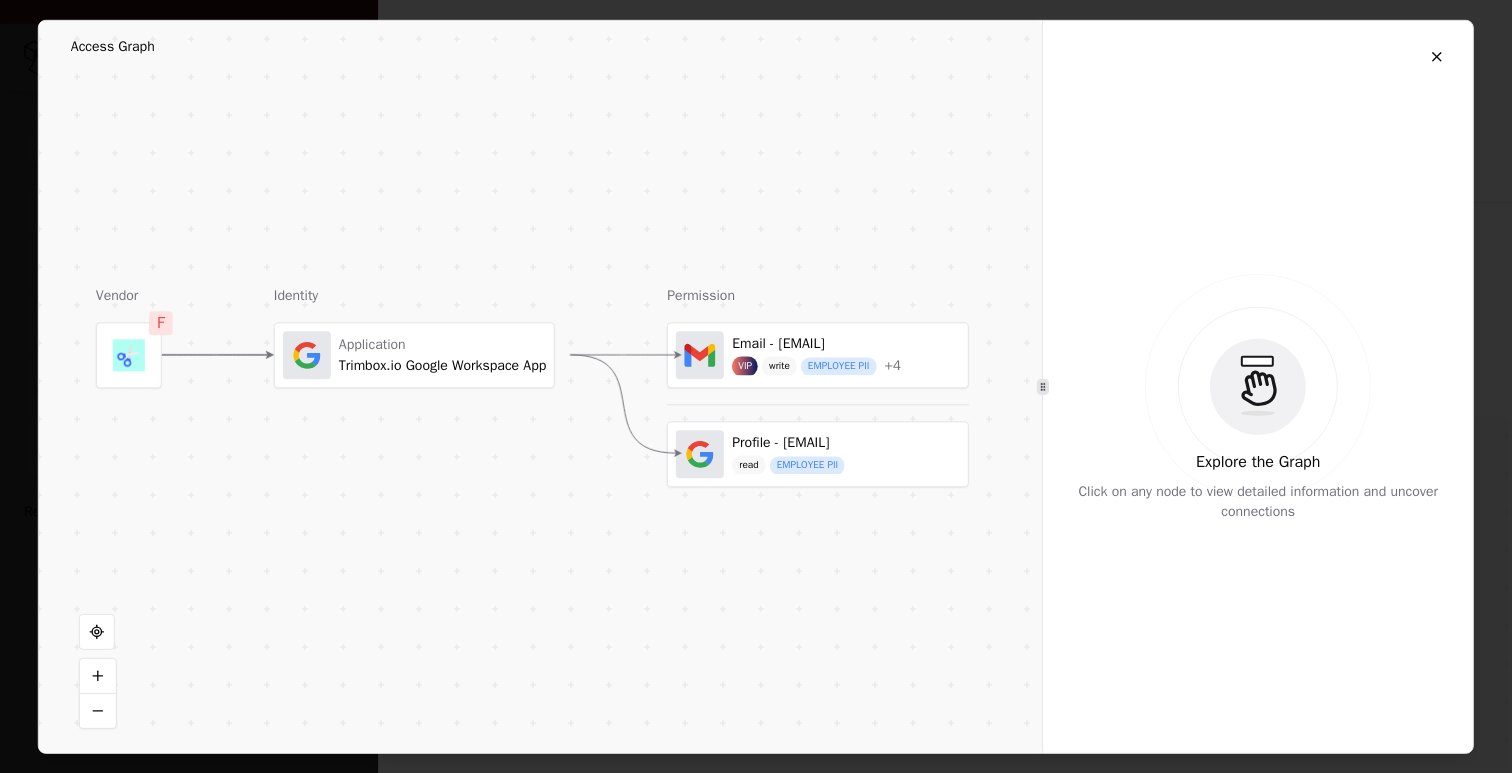 click on "Email - [EMAIL] VIP write EMPLOYEE PII + 4" at bounding box center (816, 354) 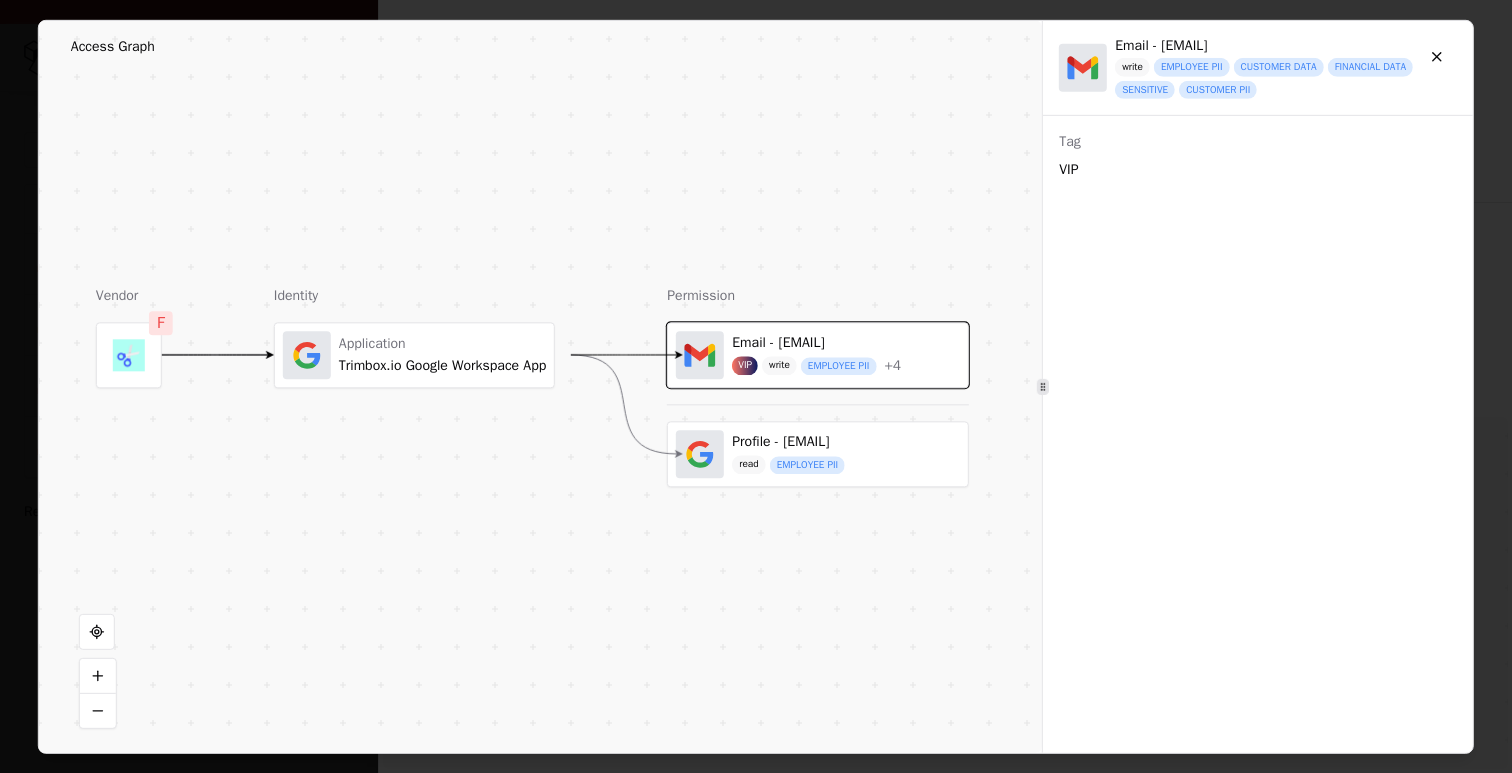 click on "Profile - [EMAIL] read EMPLOYEE PII" at bounding box center [788, 453] 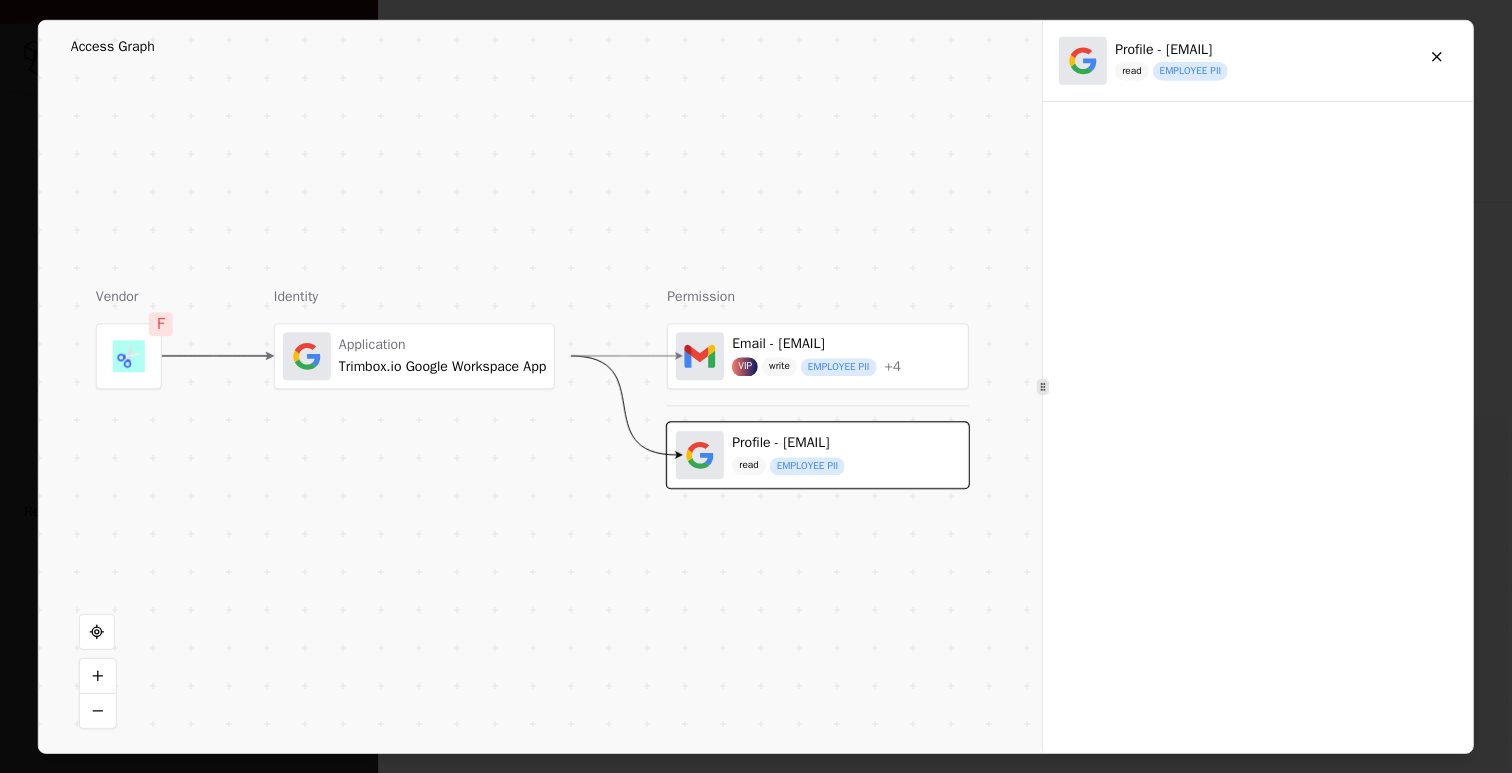 click on "Email - [EMAIL]" at bounding box center (816, 344) 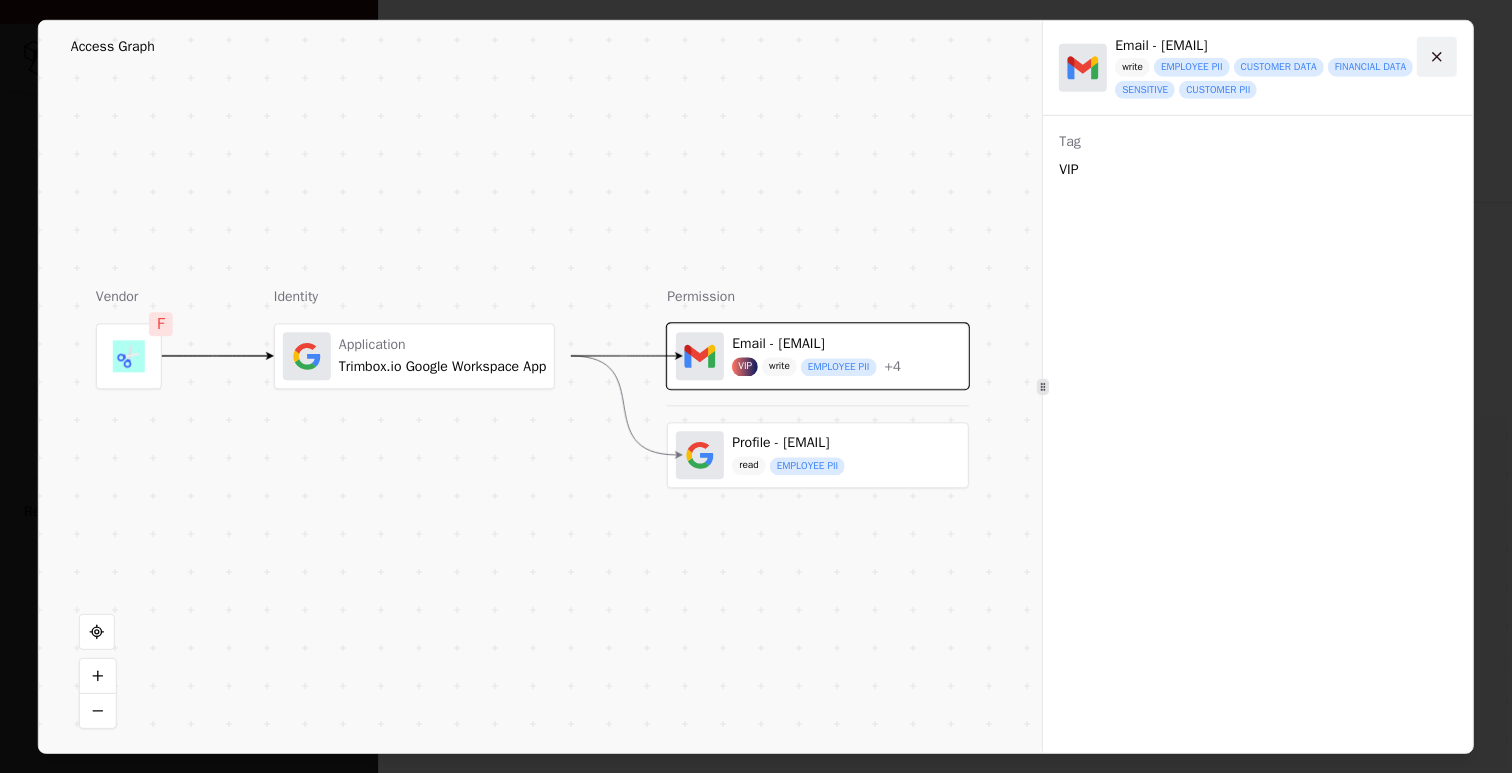 click at bounding box center (1437, 56) 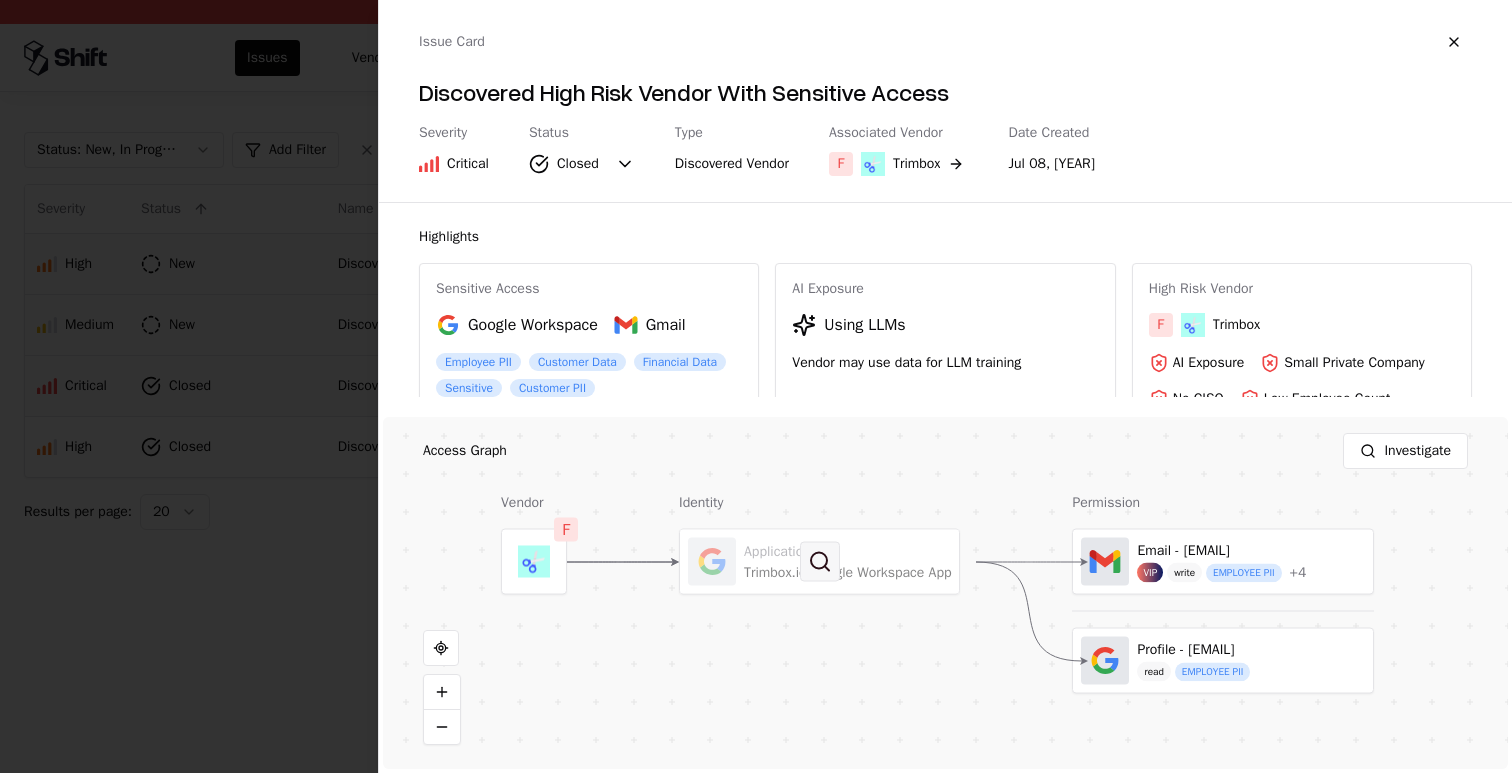 click at bounding box center [820, 562] 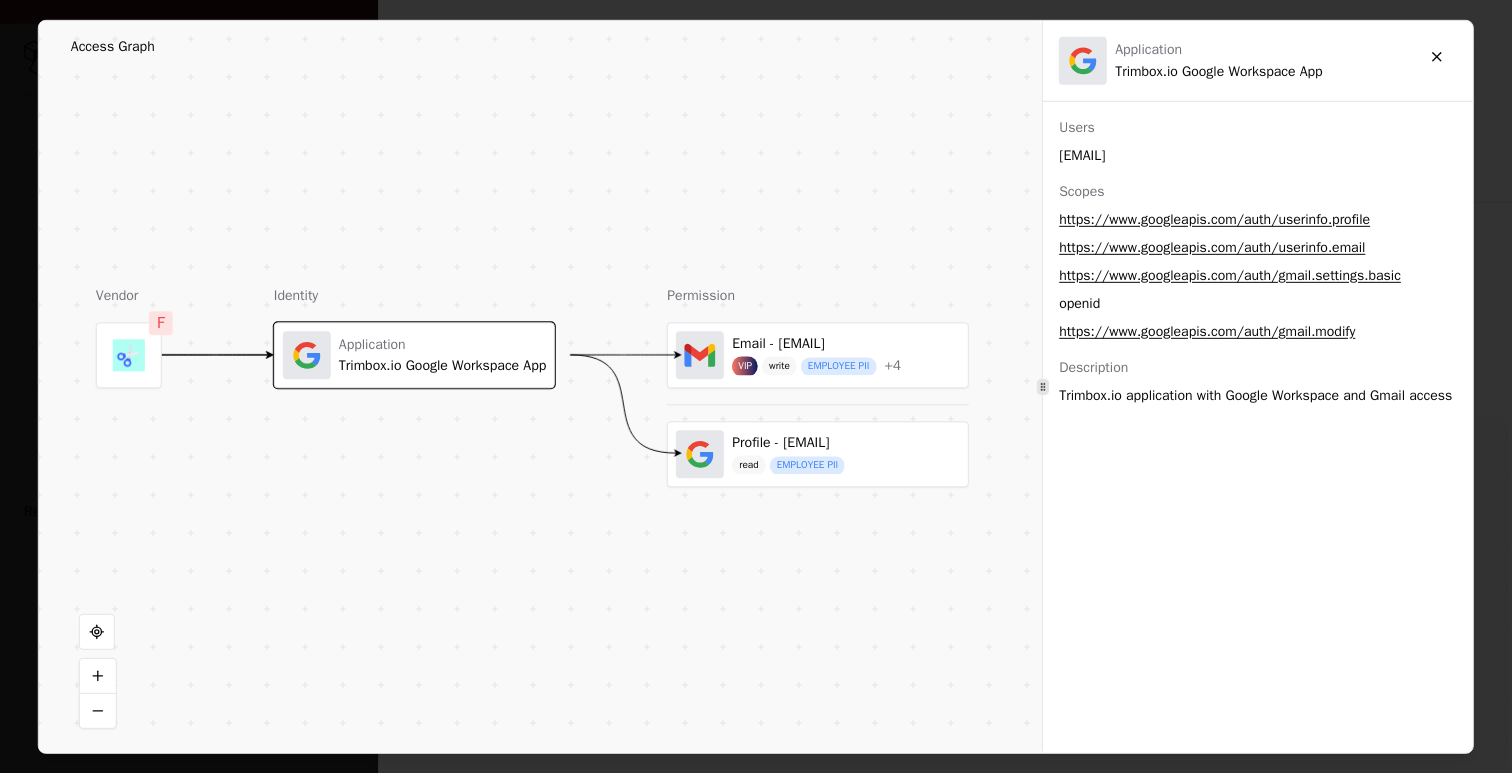 click on "read EMPLOYEE PII" at bounding box center (788, 465) 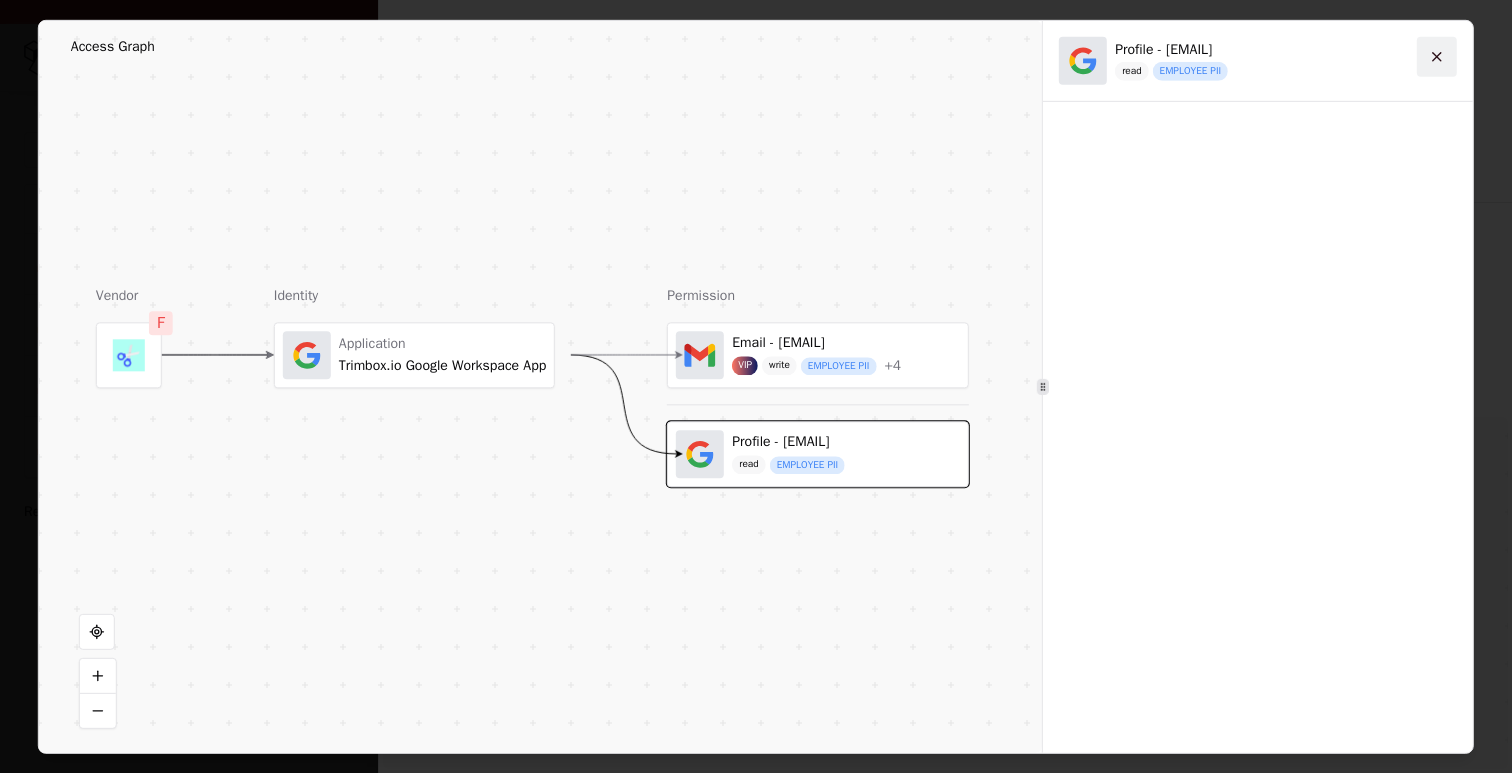 click at bounding box center (1437, 56) 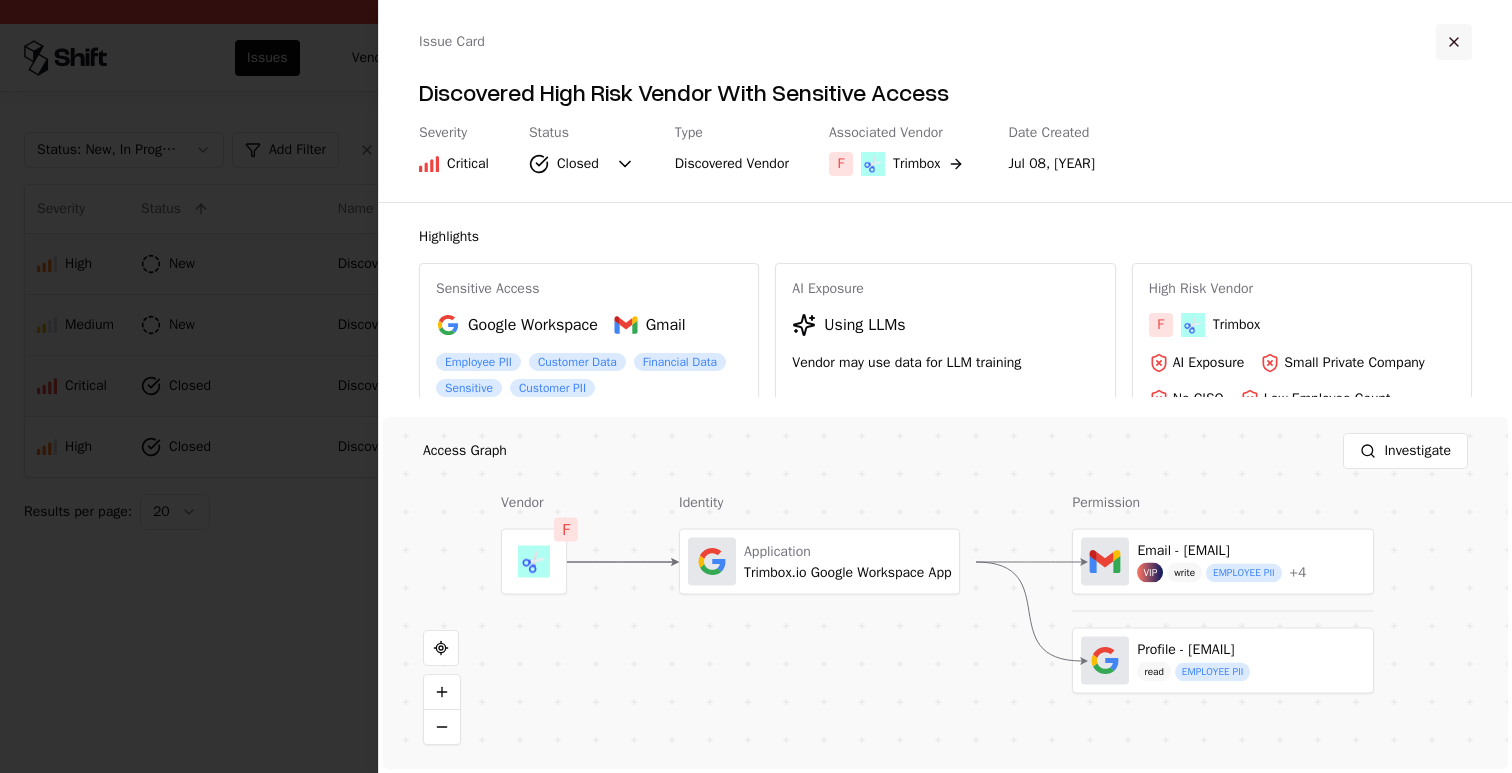 click at bounding box center (1454, 42) 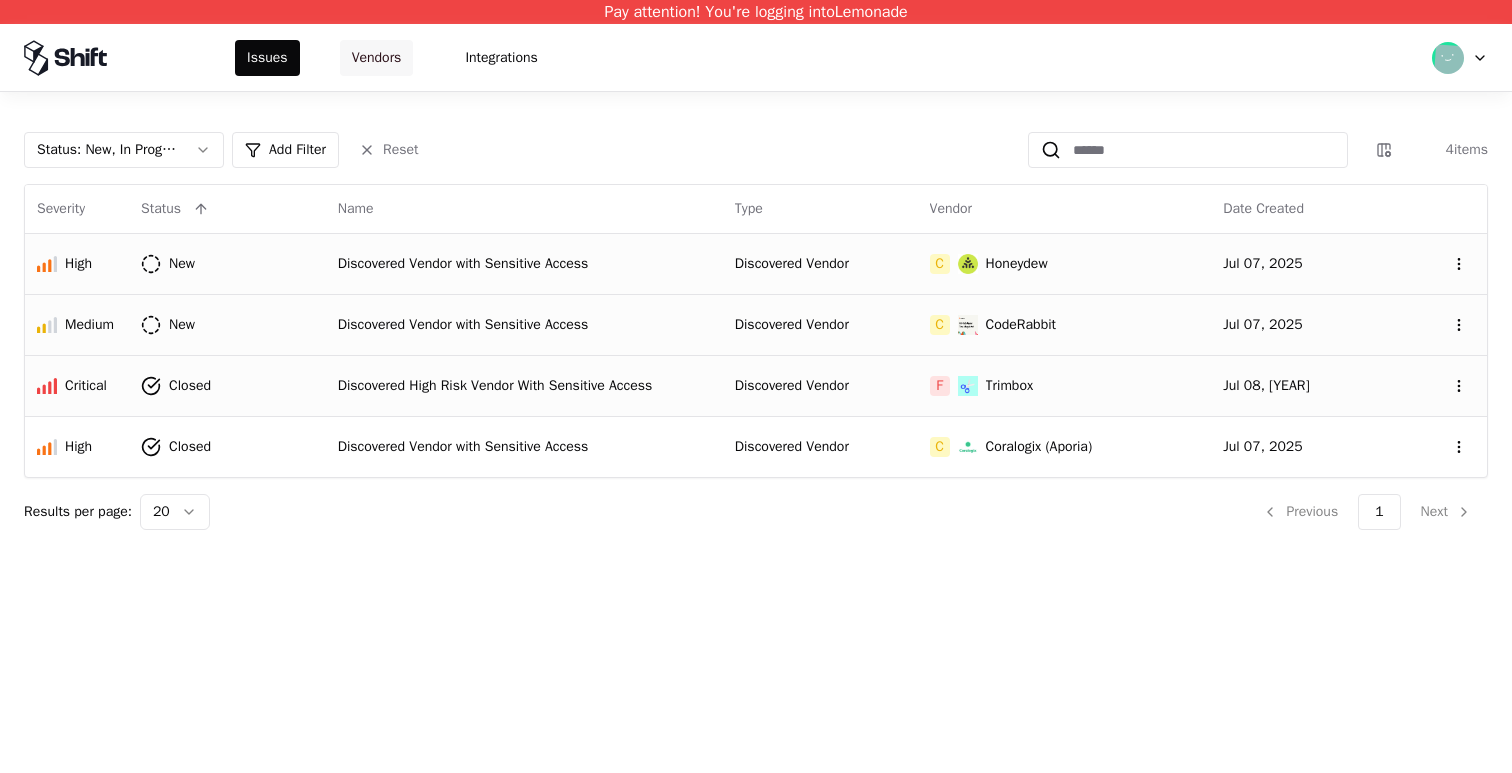 click on "Vendors" 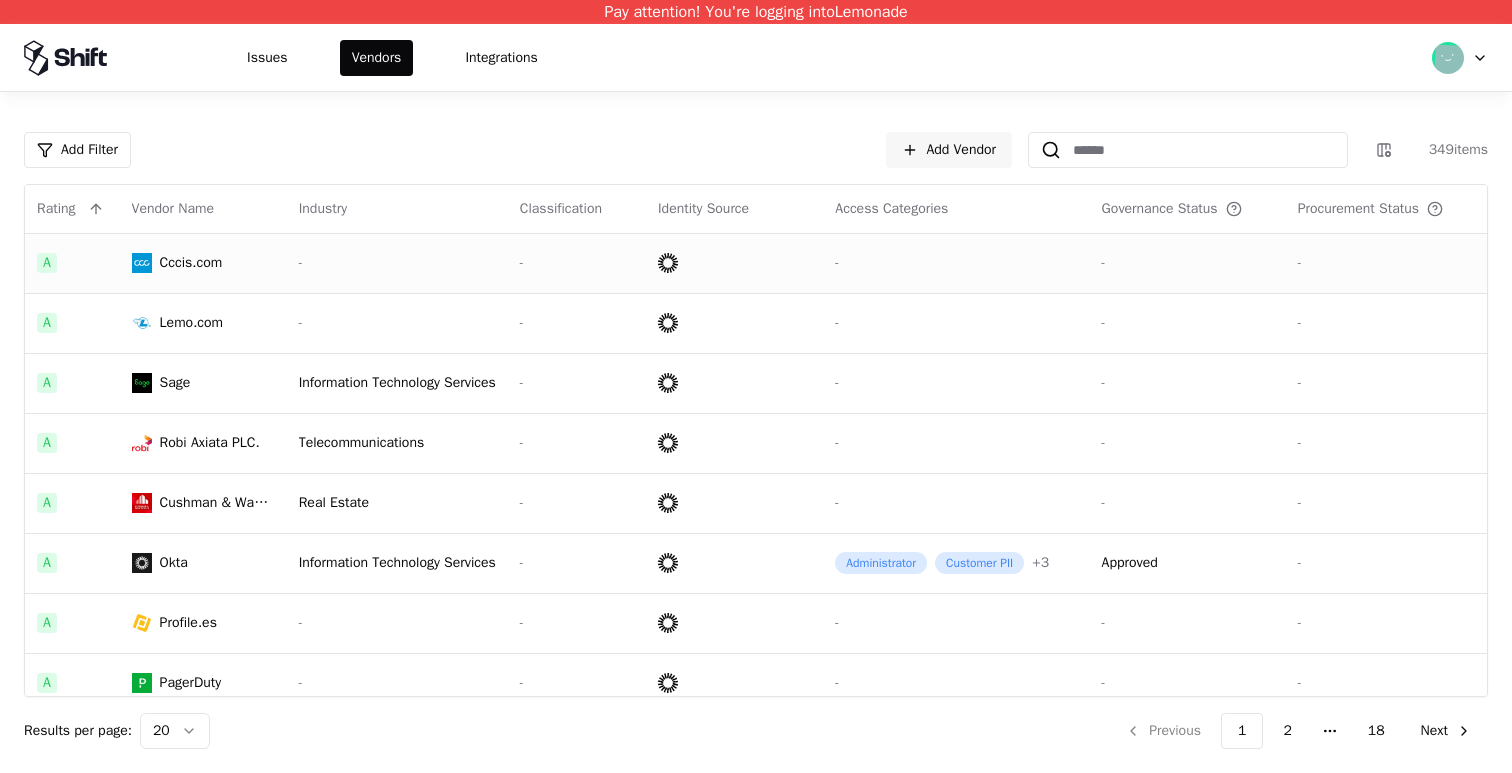 click on "-" 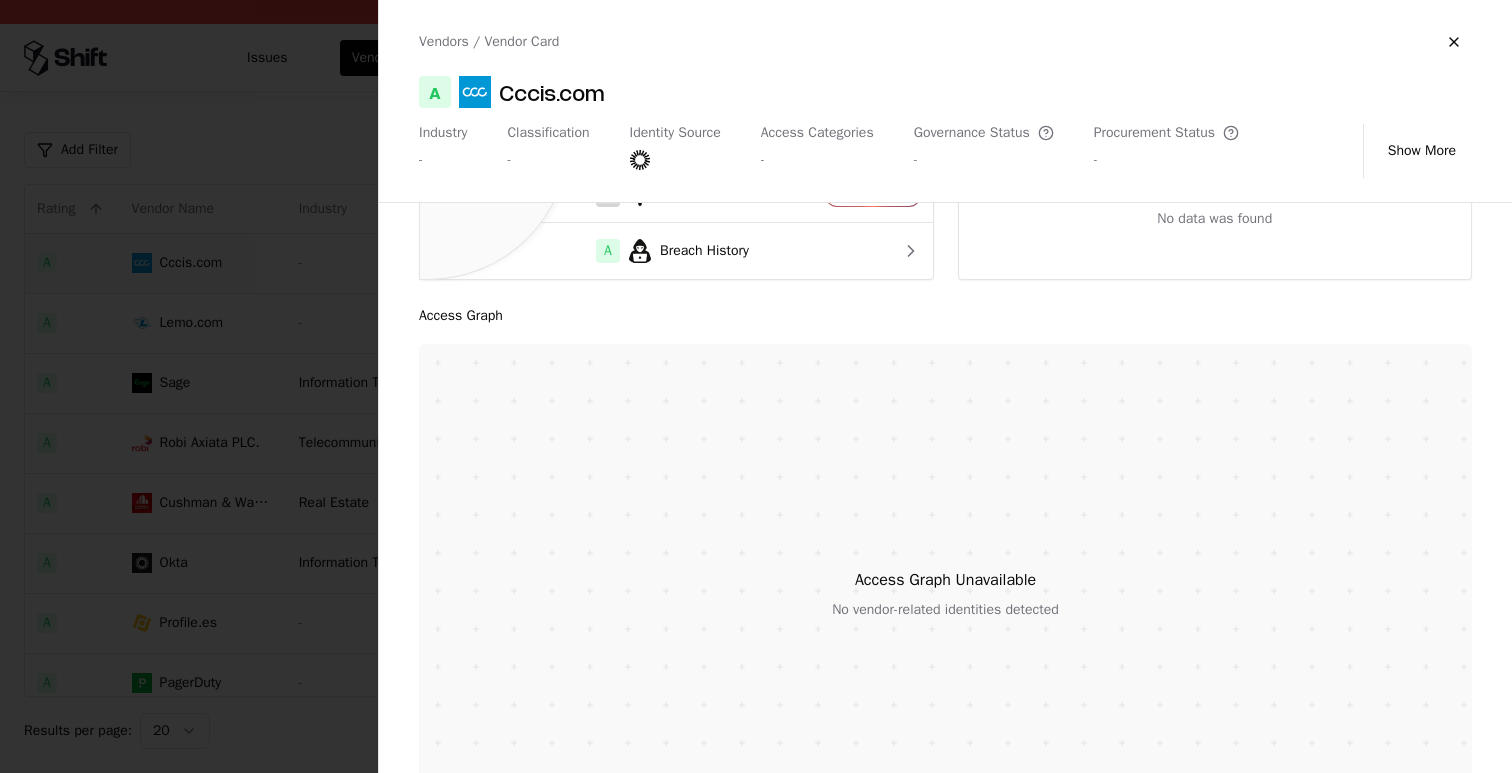 scroll, scrollTop: 290, scrollLeft: 0, axis: vertical 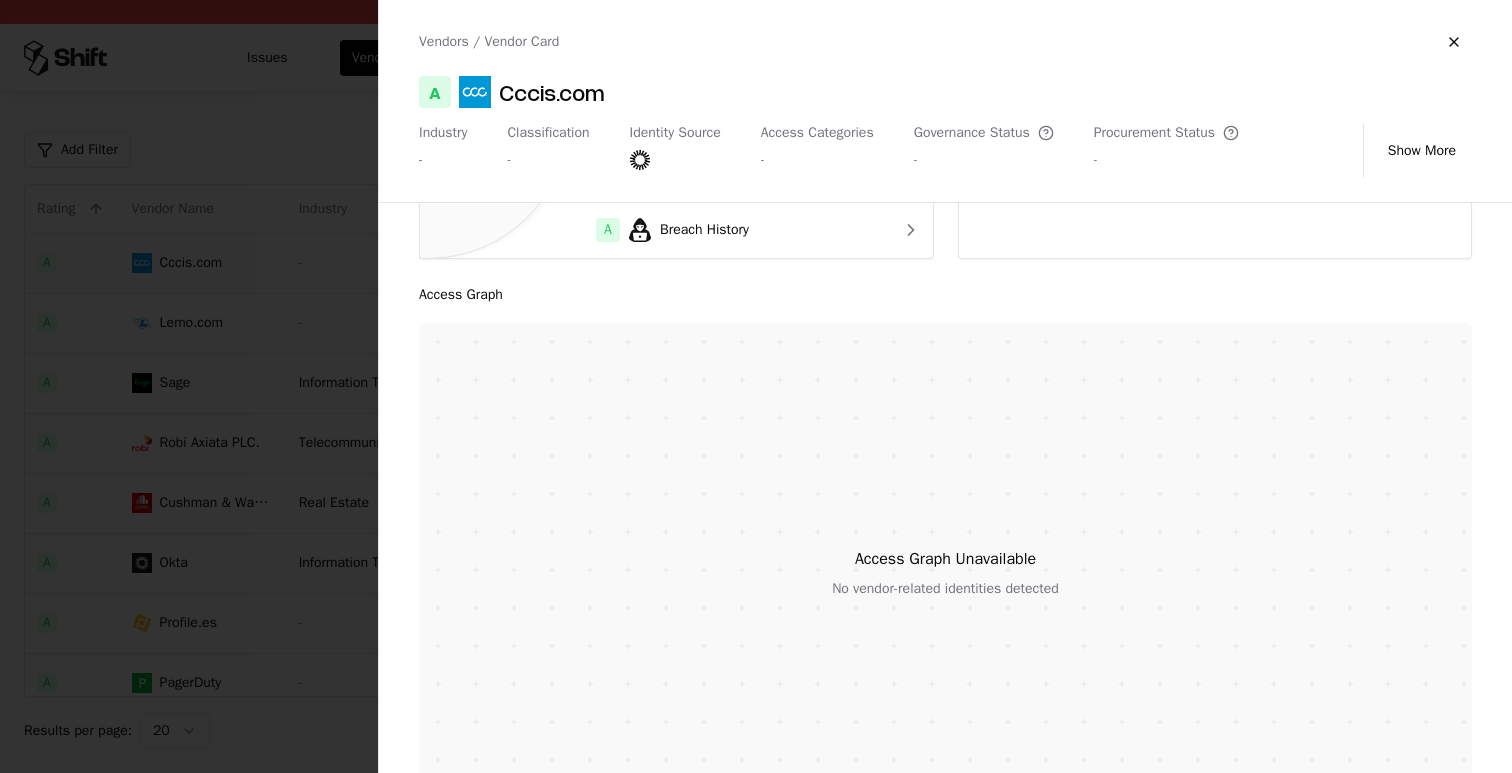 click 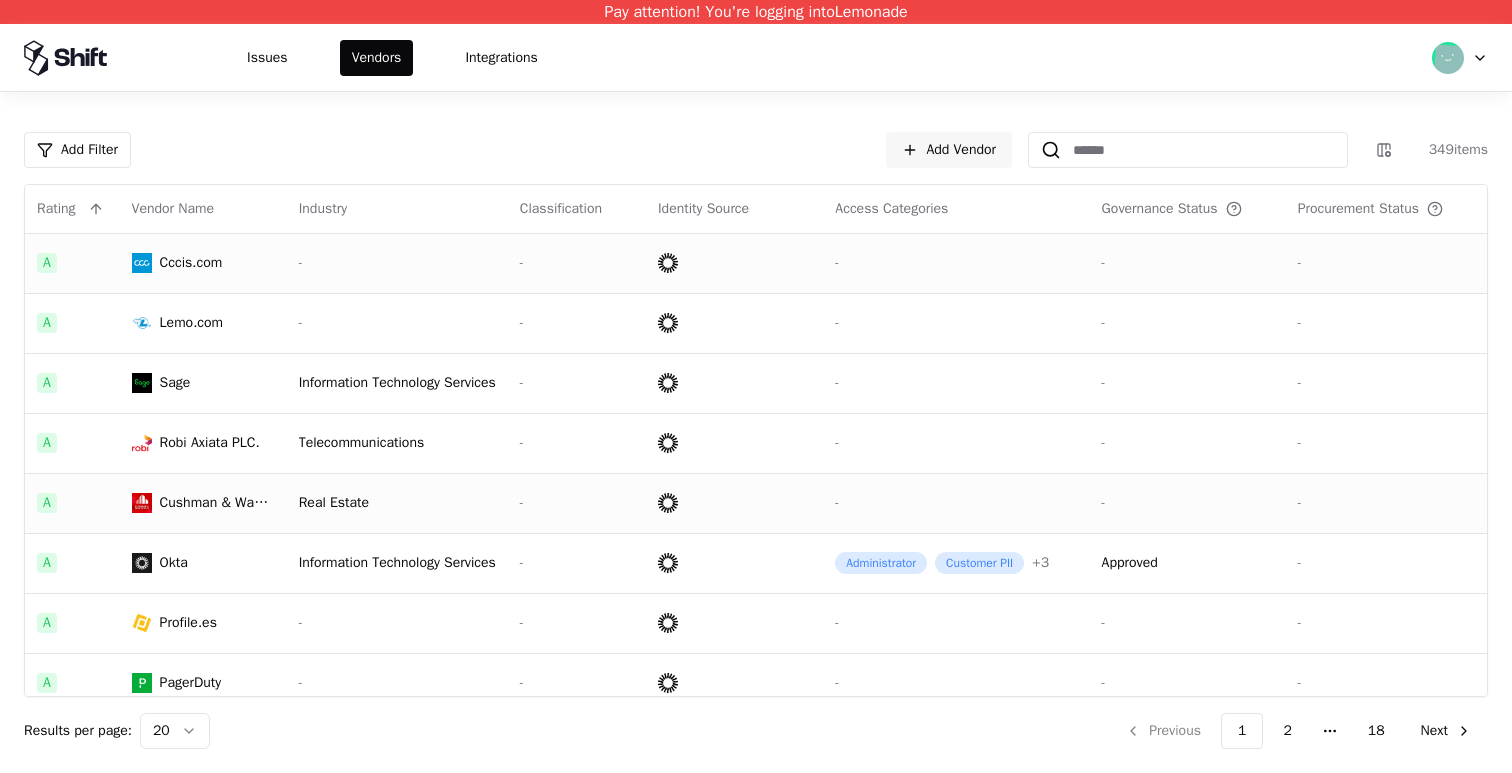 click on "Real Estate" 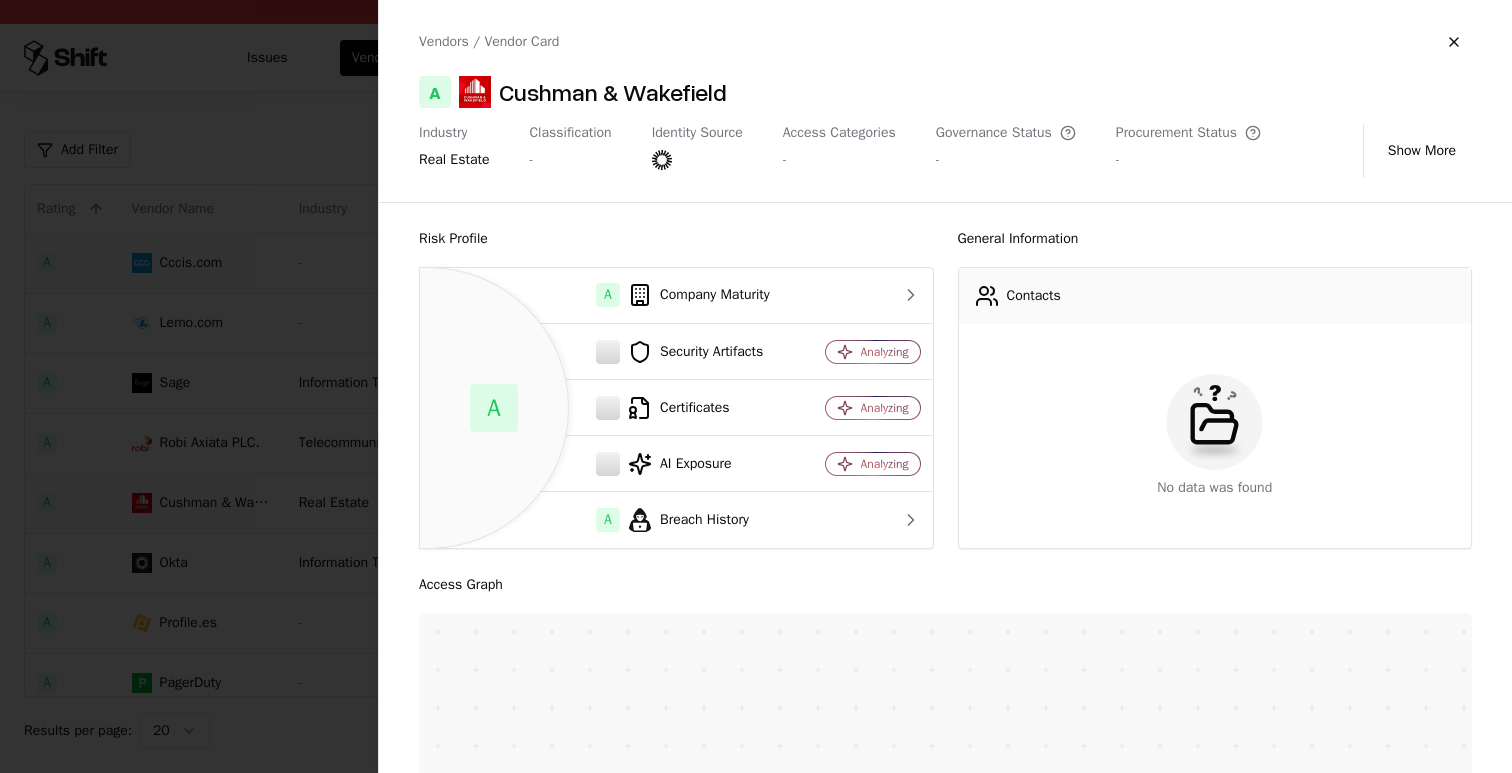 click 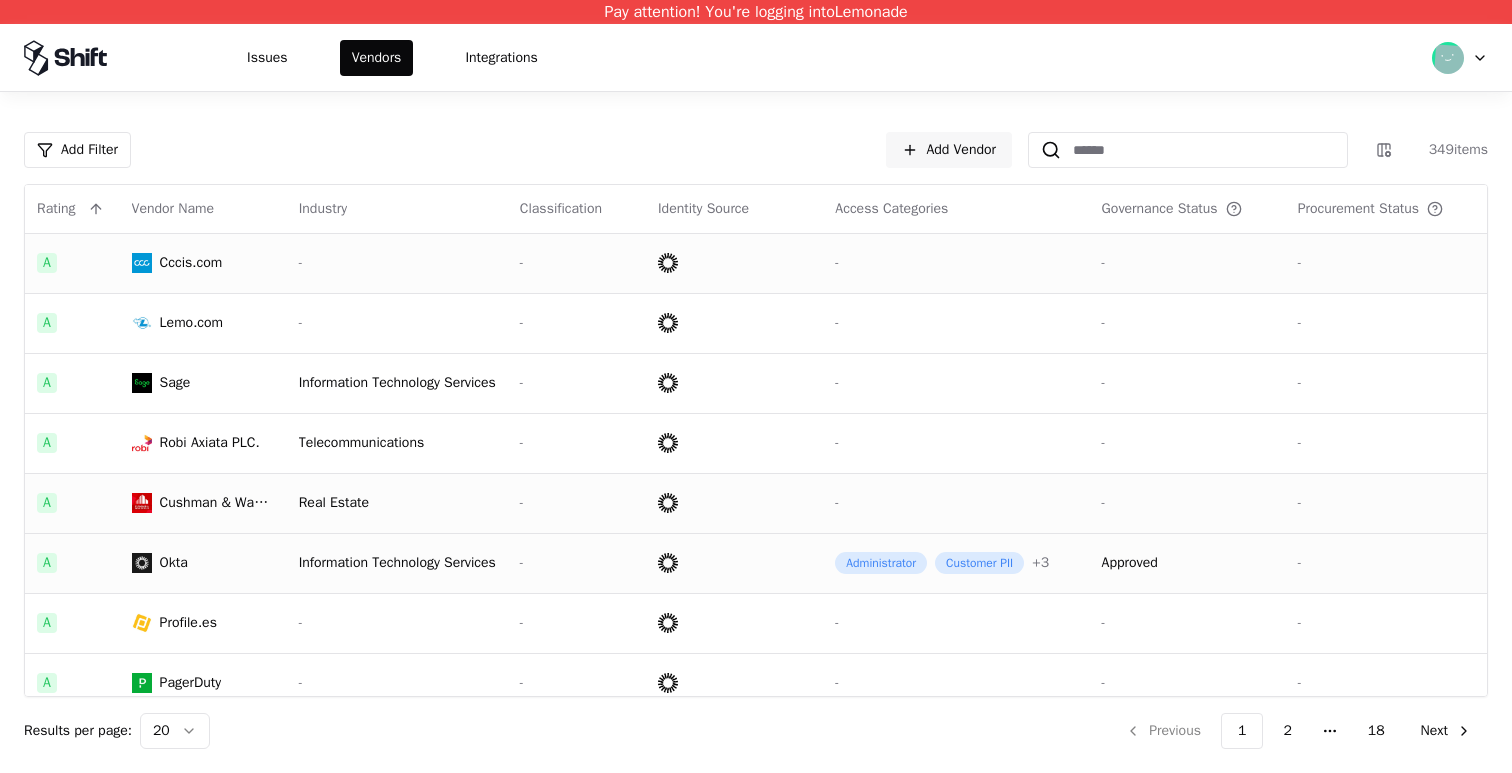 click 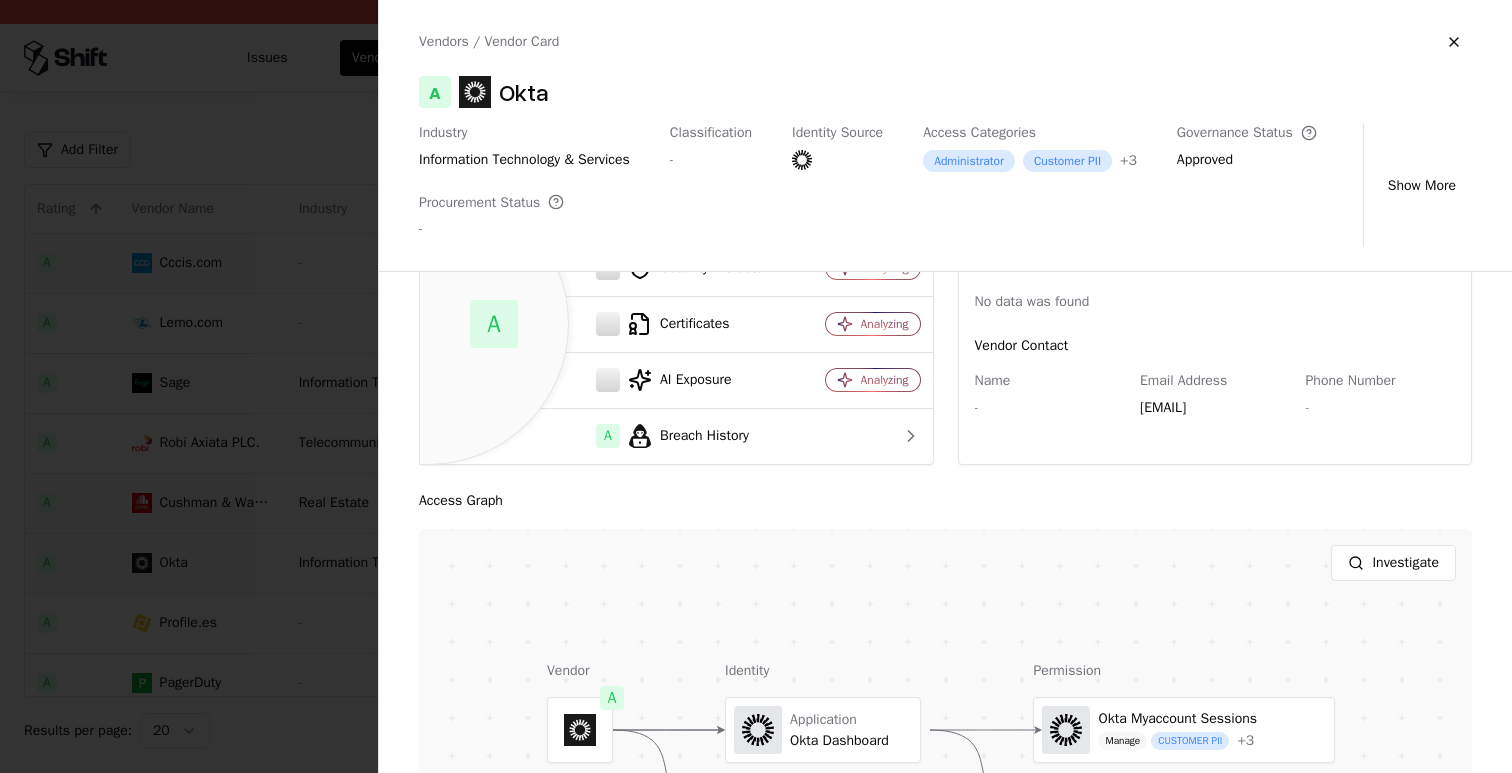 scroll, scrollTop: 185, scrollLeft: 0, axis: vertical 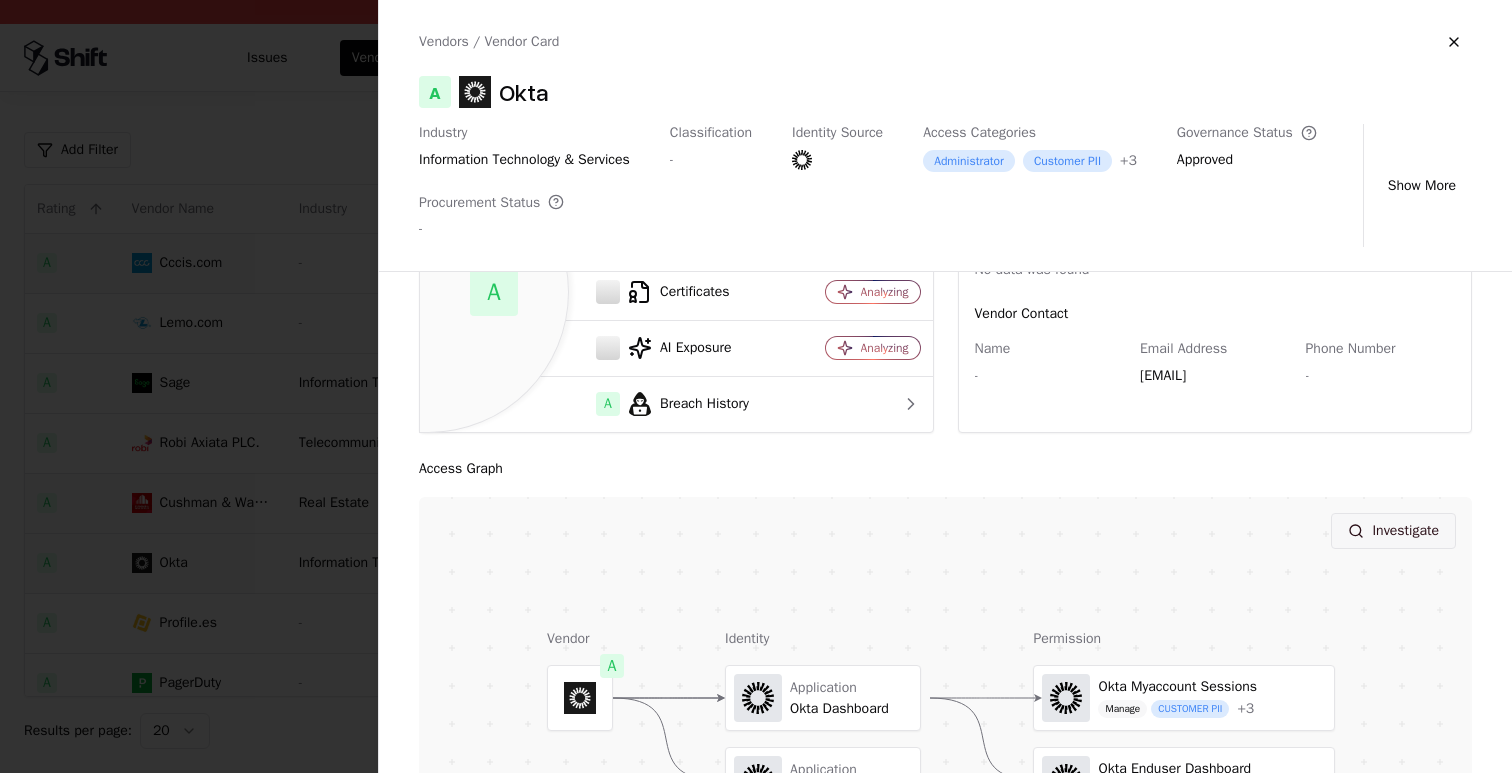 click on "Investigate" at bounding box center (1393, 531) 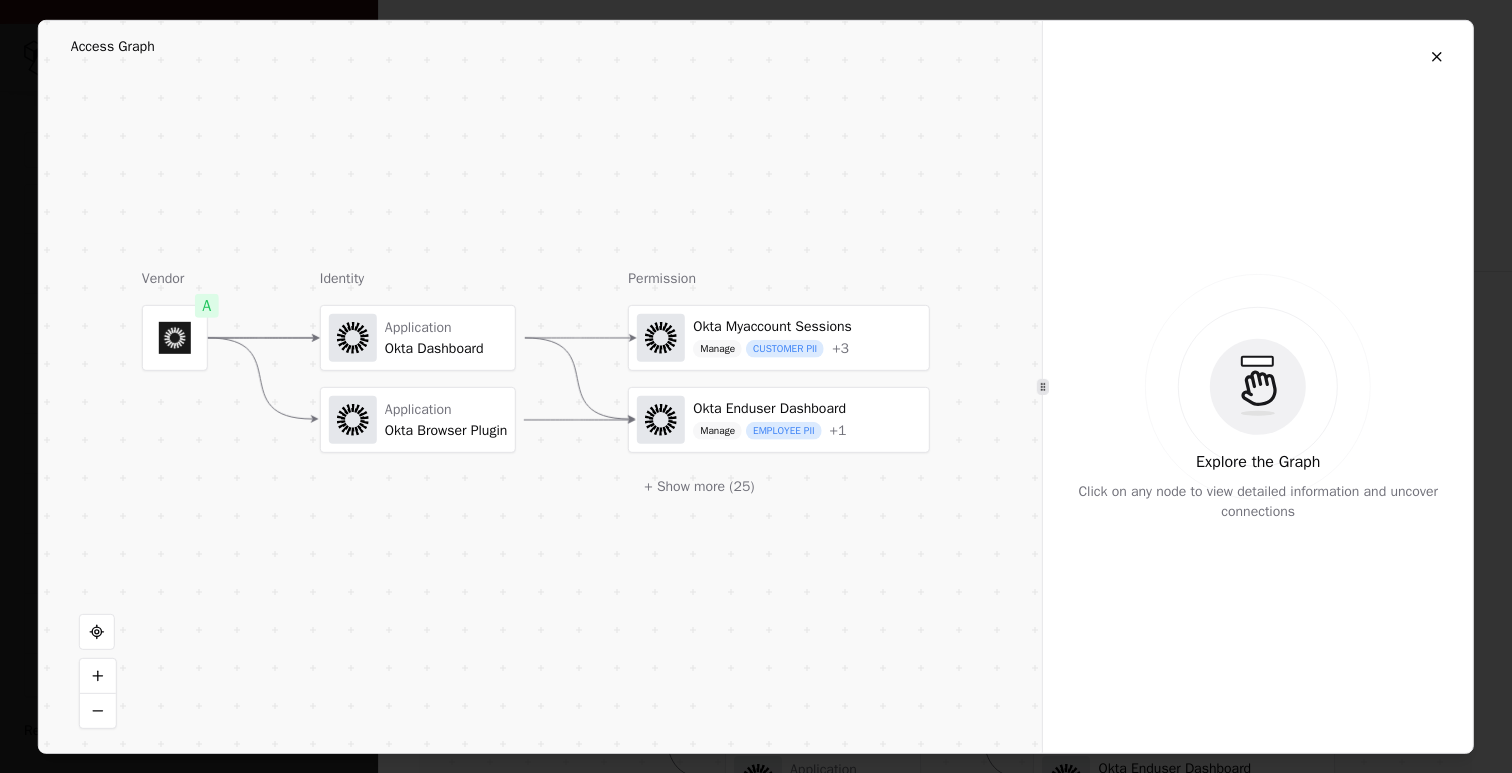 click on "Okta Myaccount Sessions Manage CUSTOMER PII + 3" at bounding box center [779, 337] 